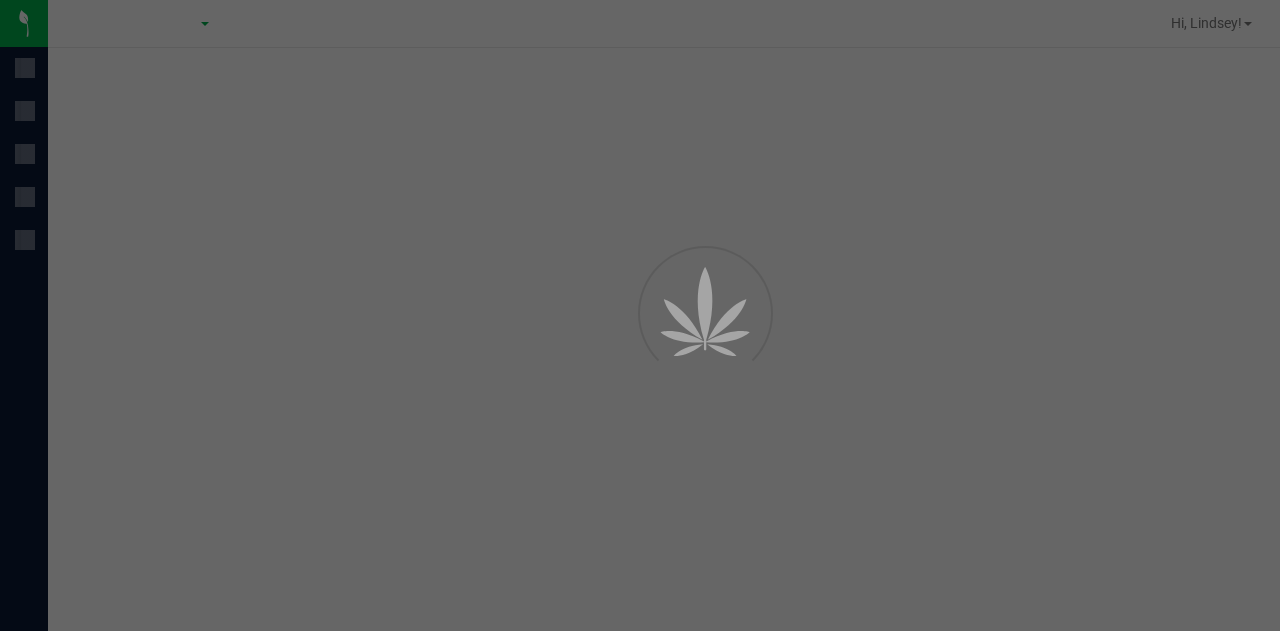 scroll, scrollTop: 0, scrollLeft: 0, axis: both 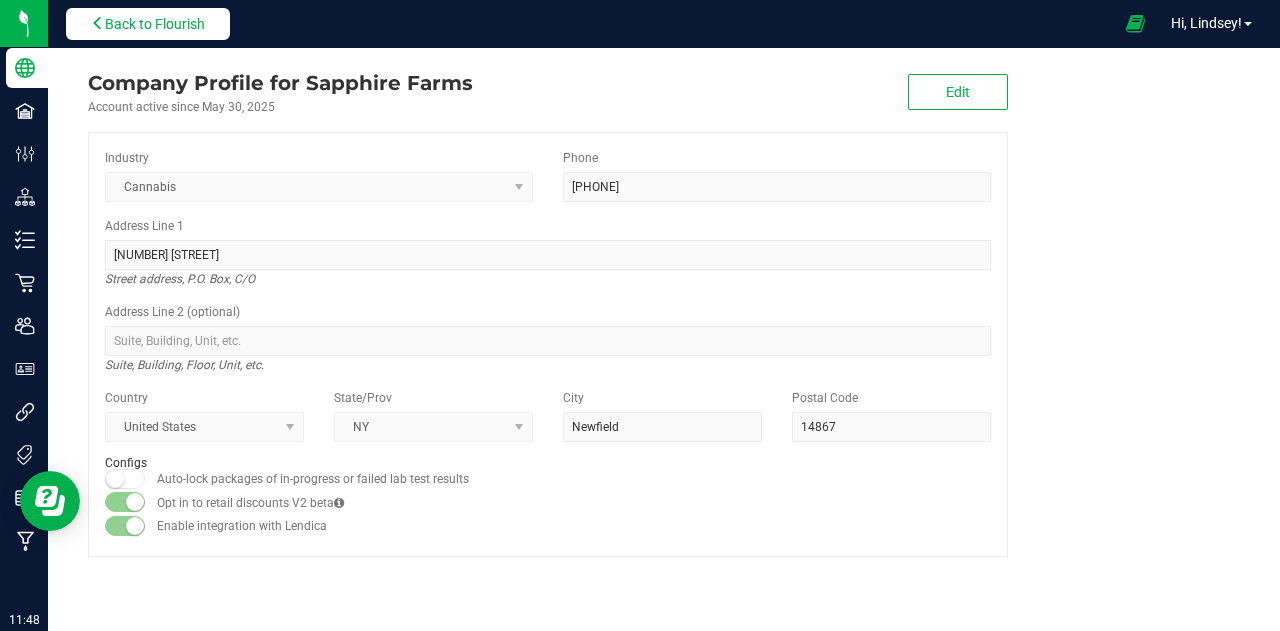 click on "Back to Flourish" at bounding box center [155, 24] 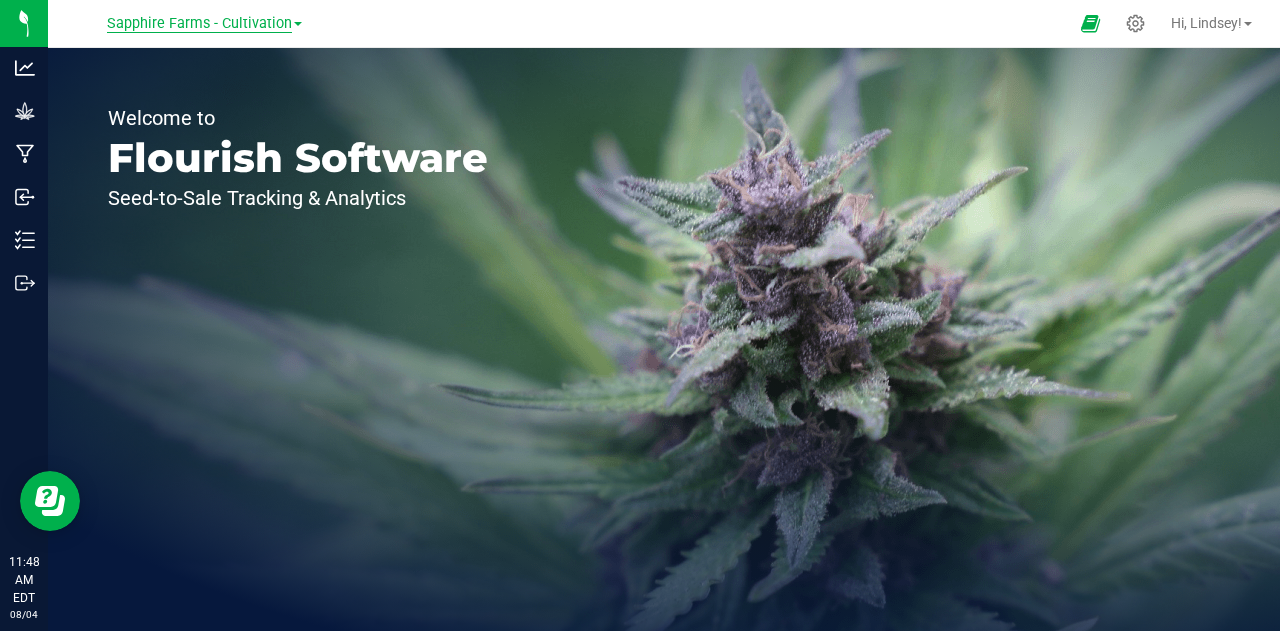 click on "Sapphire Farms - Cultivation" at bounding box center [199, 24] 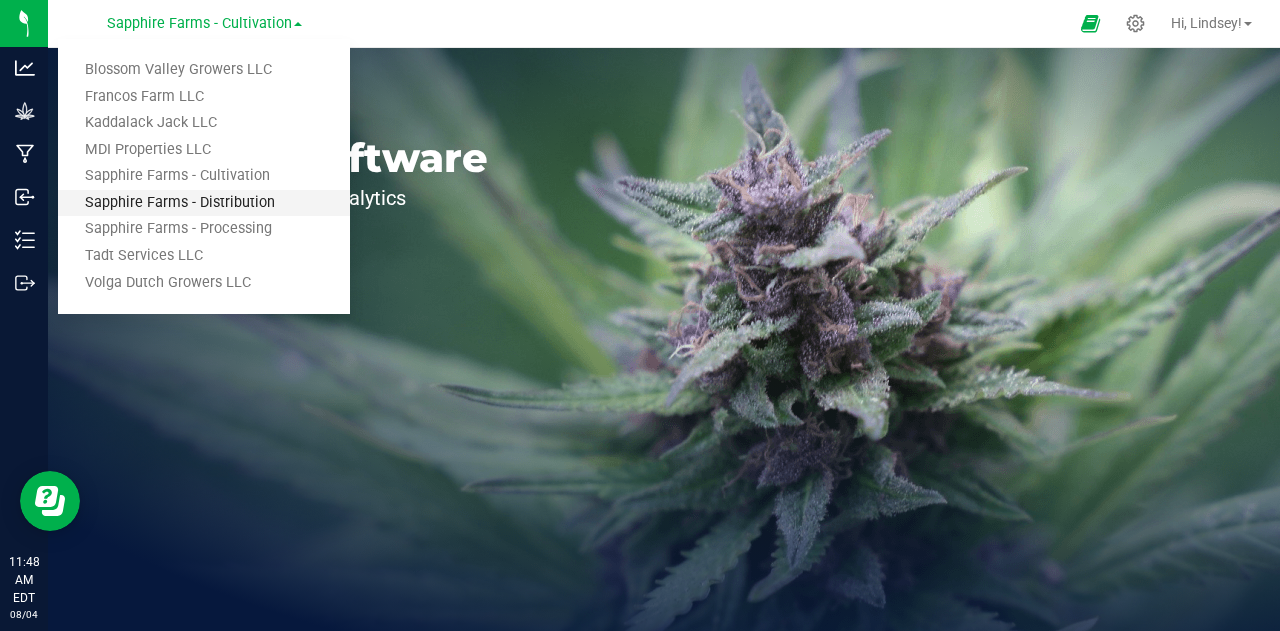 click on "Sapphire Farms - Distribution" at bounding box center [204, 203] 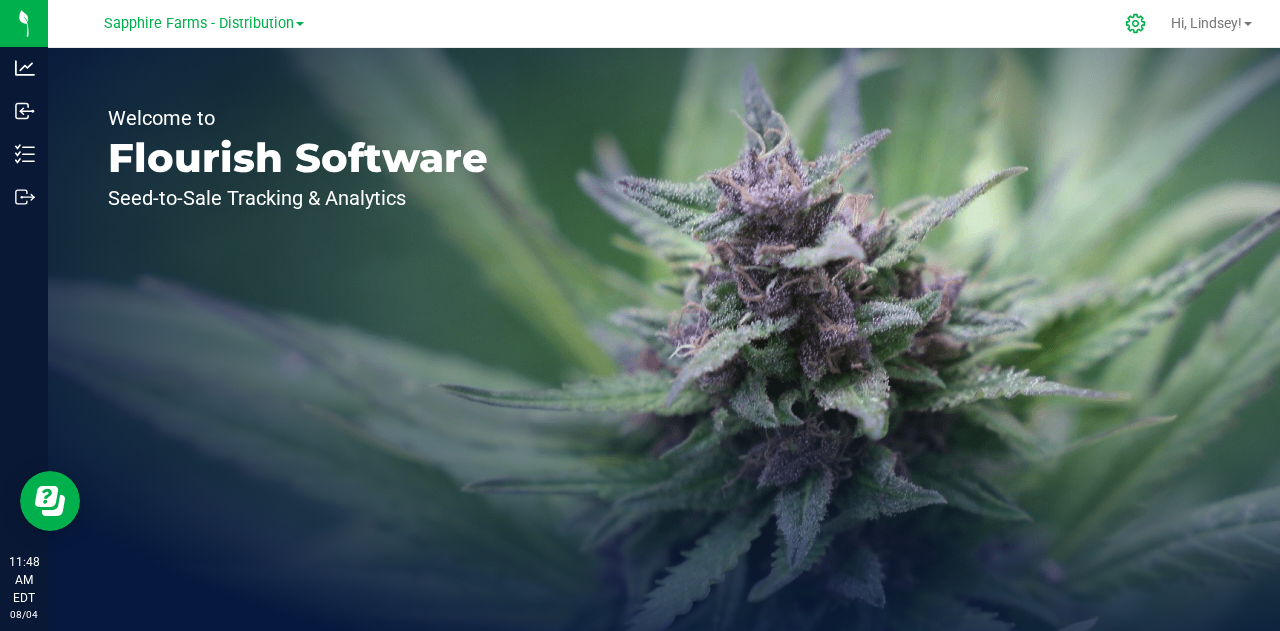 click 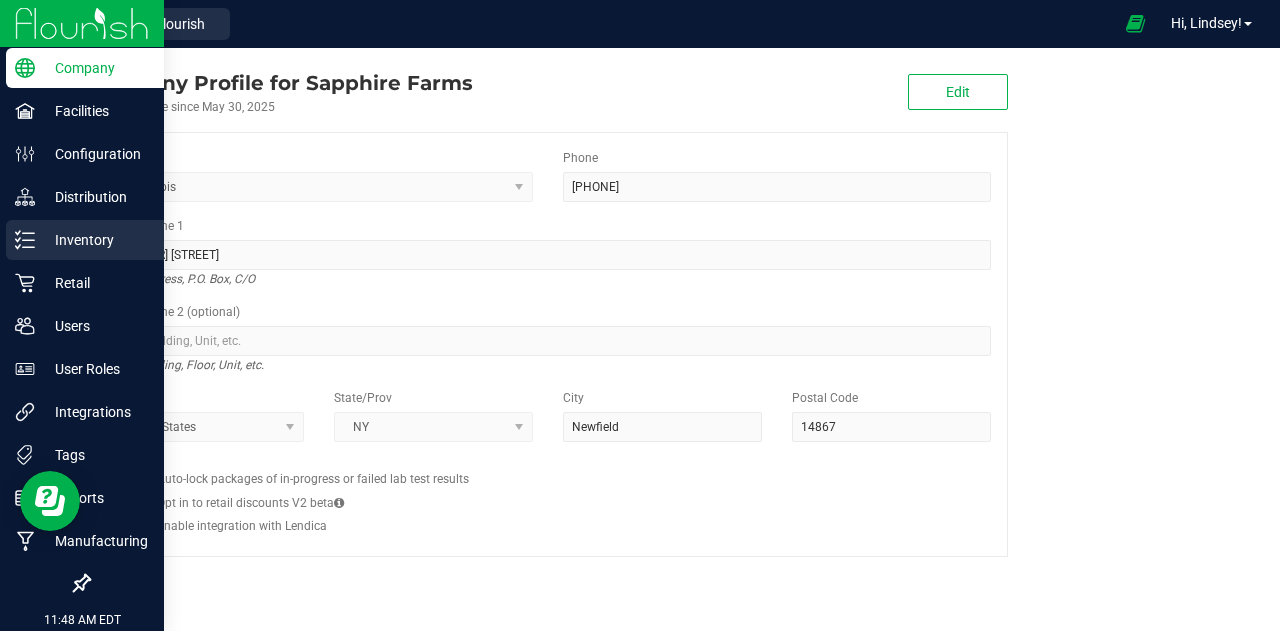 click on "Inventory" at bounding box center [95, 240] 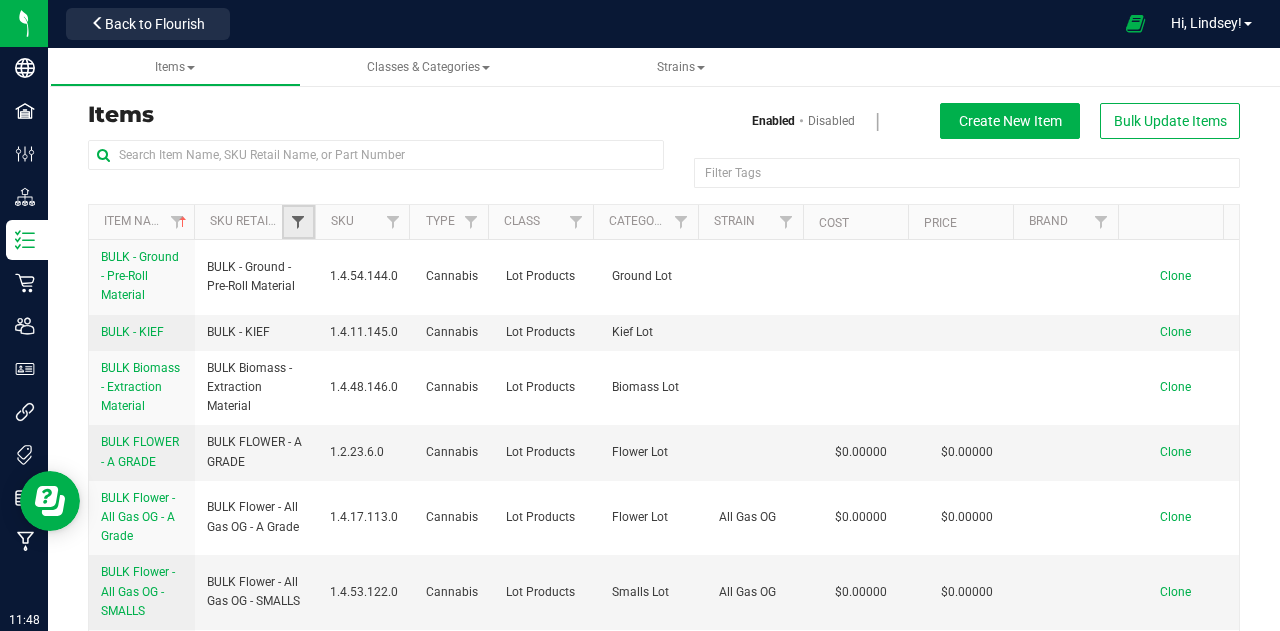 click at bounding box center (298, 222) 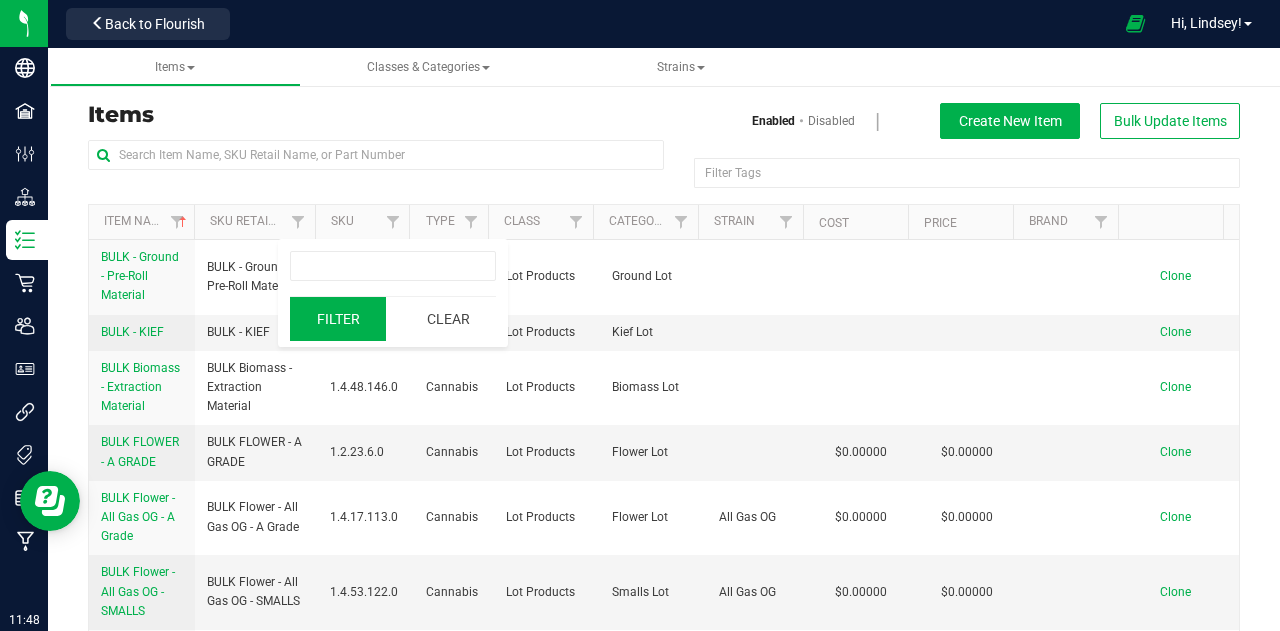click on "Filter" at bounding box center (338, 319) 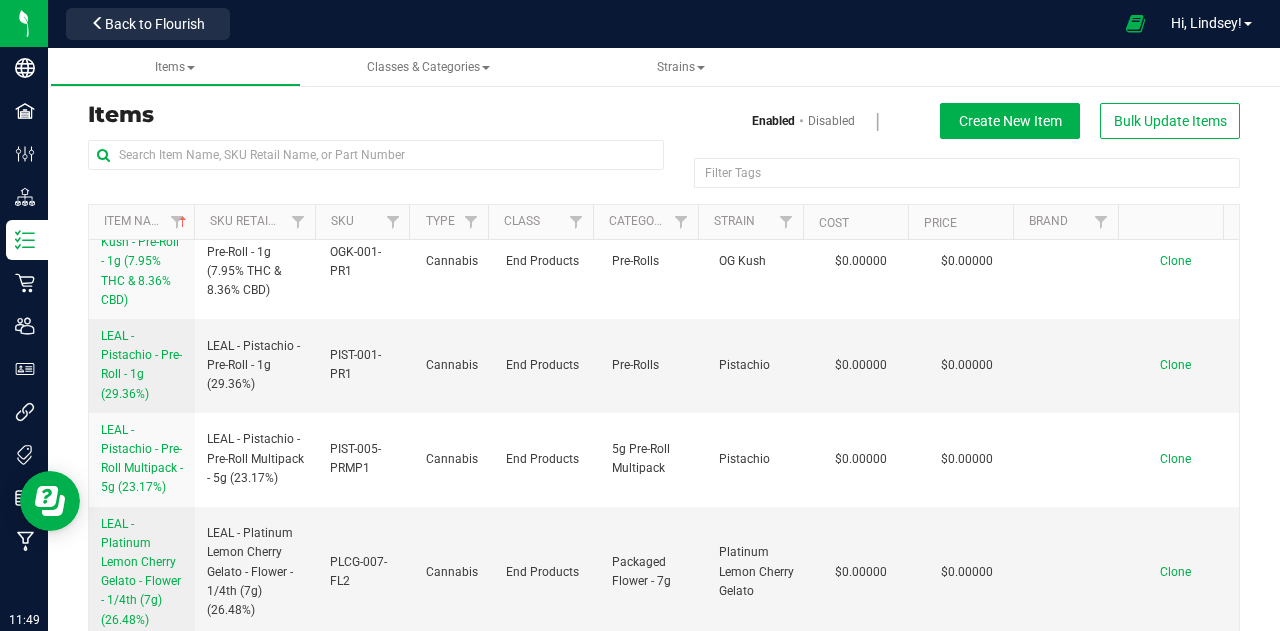 scroll, scrollTop: 8006, scrollLeft: 0, axis: vertical 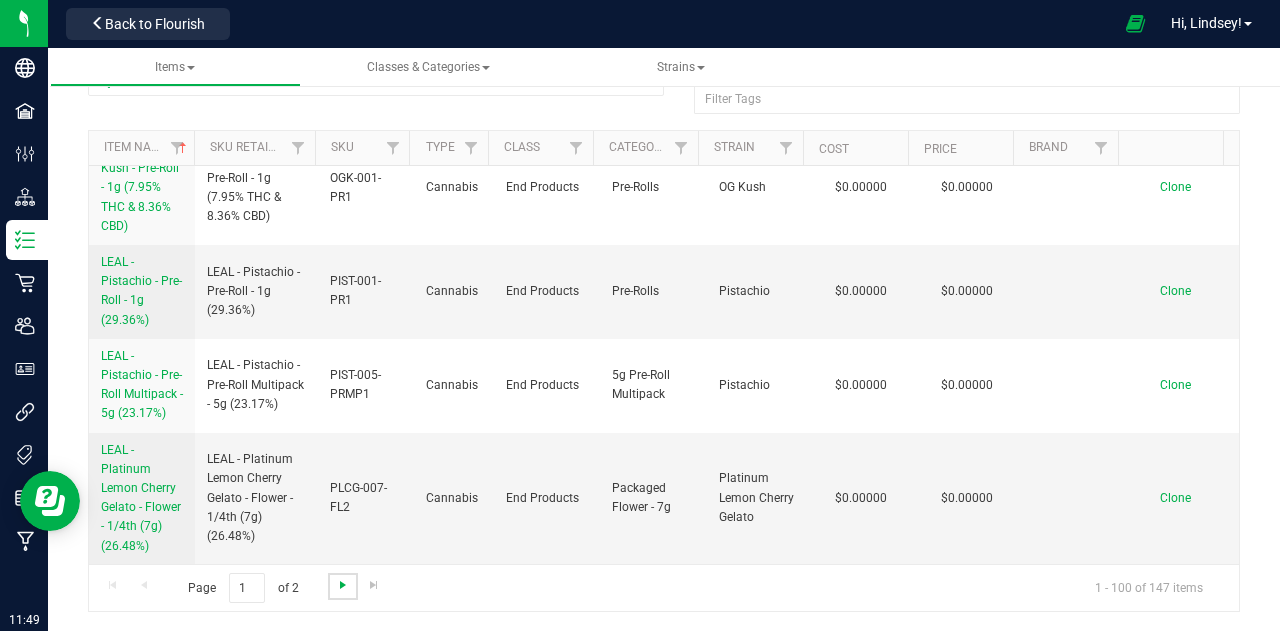 click at bounding box center [343, 585] 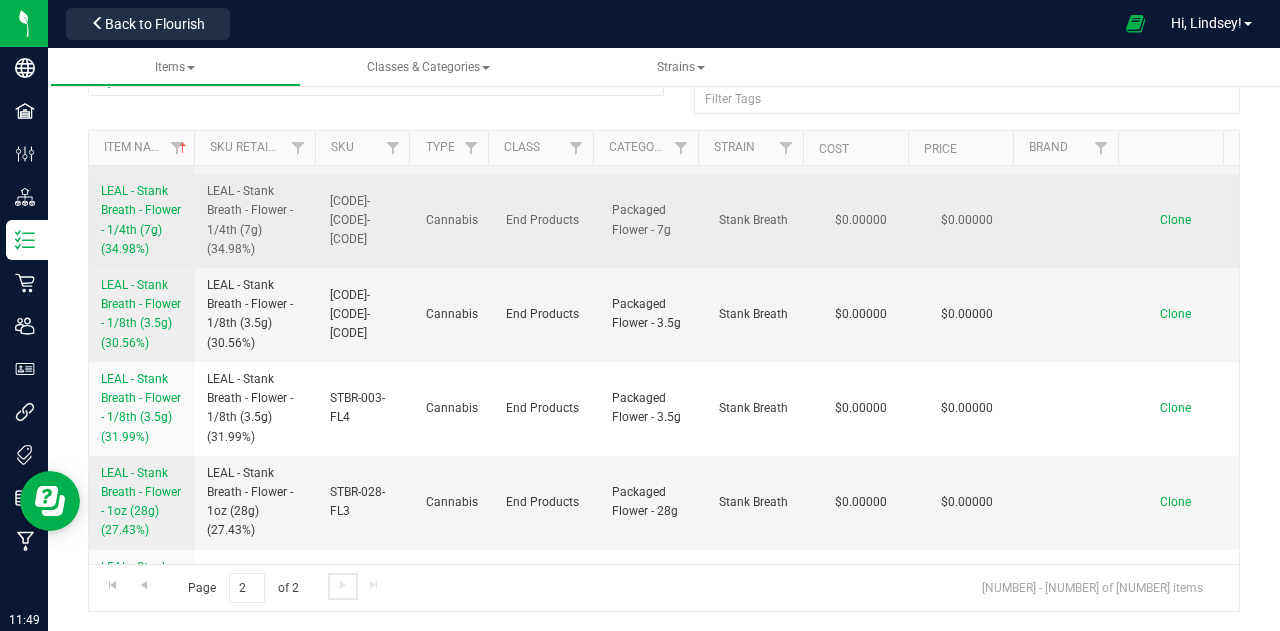scroll, scrollTop: 1900, scrollLeft: 0, axis: vertical 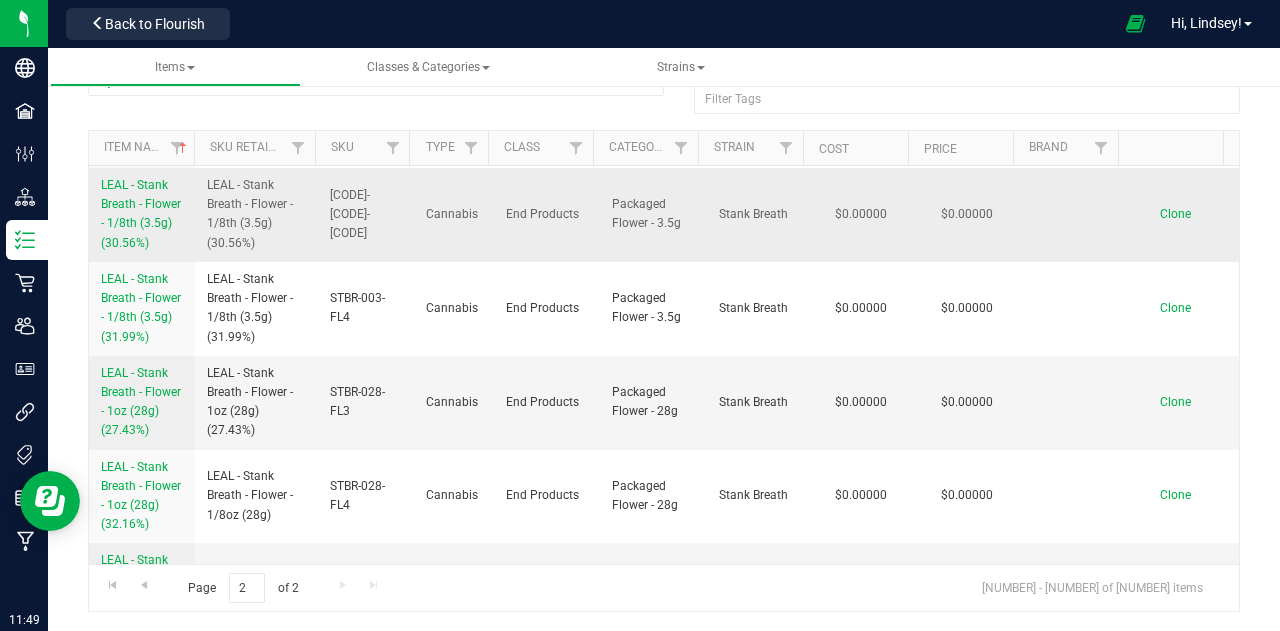 drag, startPoint x: 95, startPoint y: 271, endPoint x: 174, endPoint y: 350, distance: 111.72287 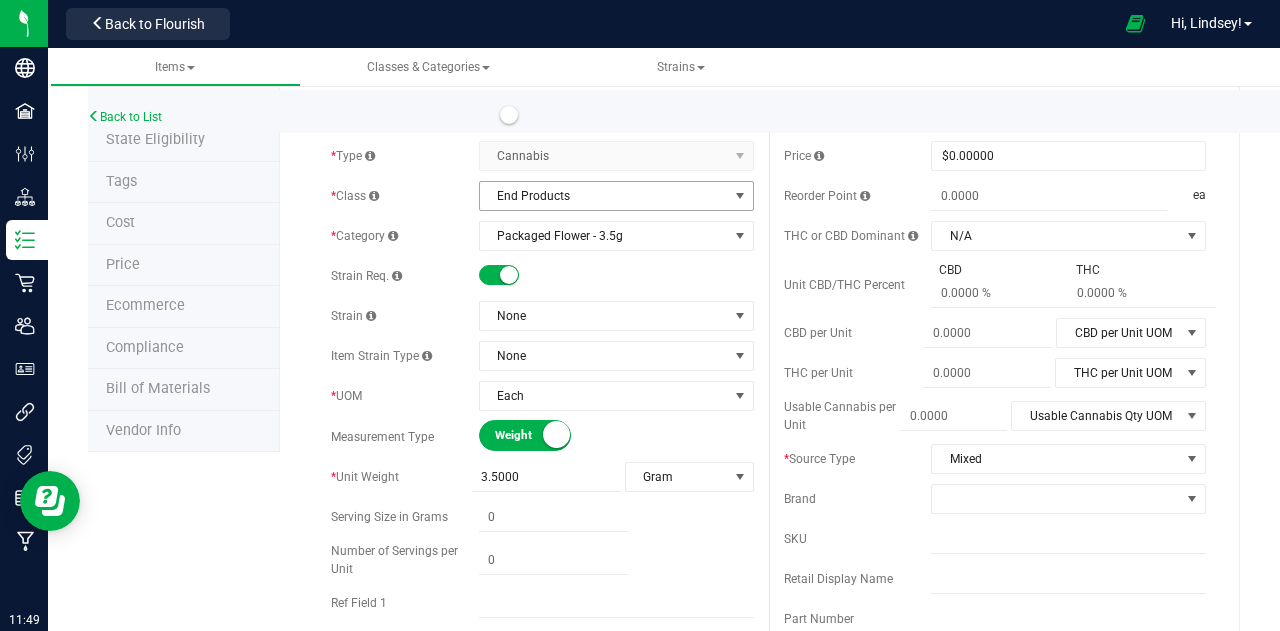 scroll, scrollTop: 0, scrollLeft: 0, axis: both 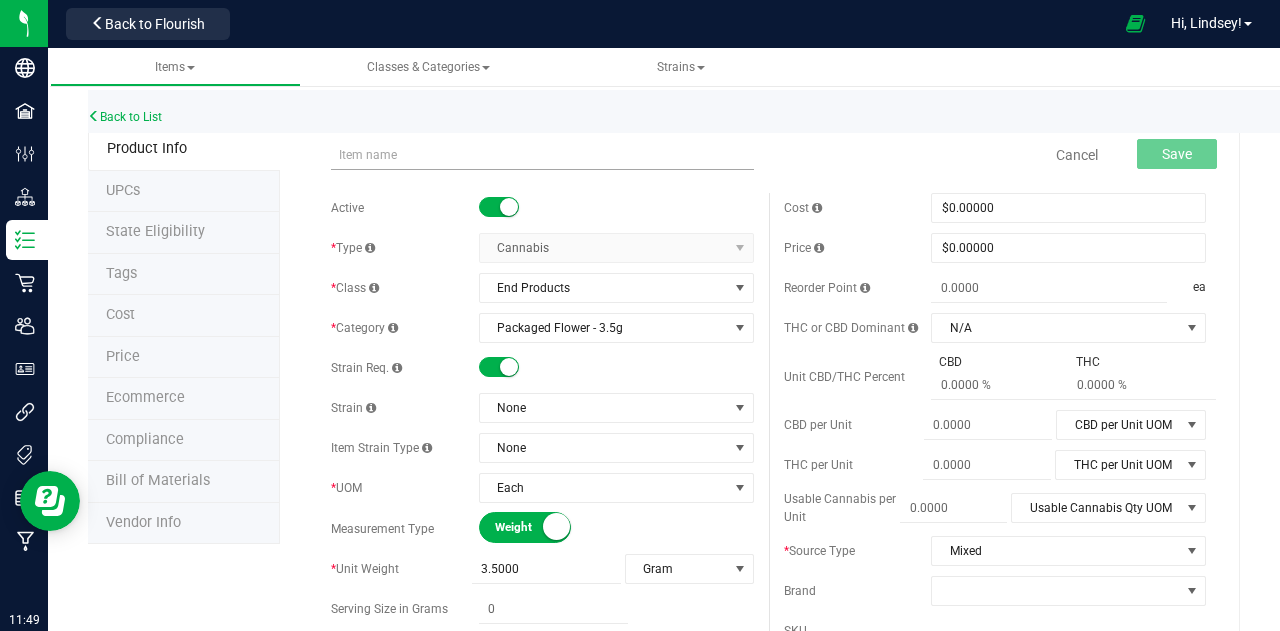 click at bounding box center [542, 155] 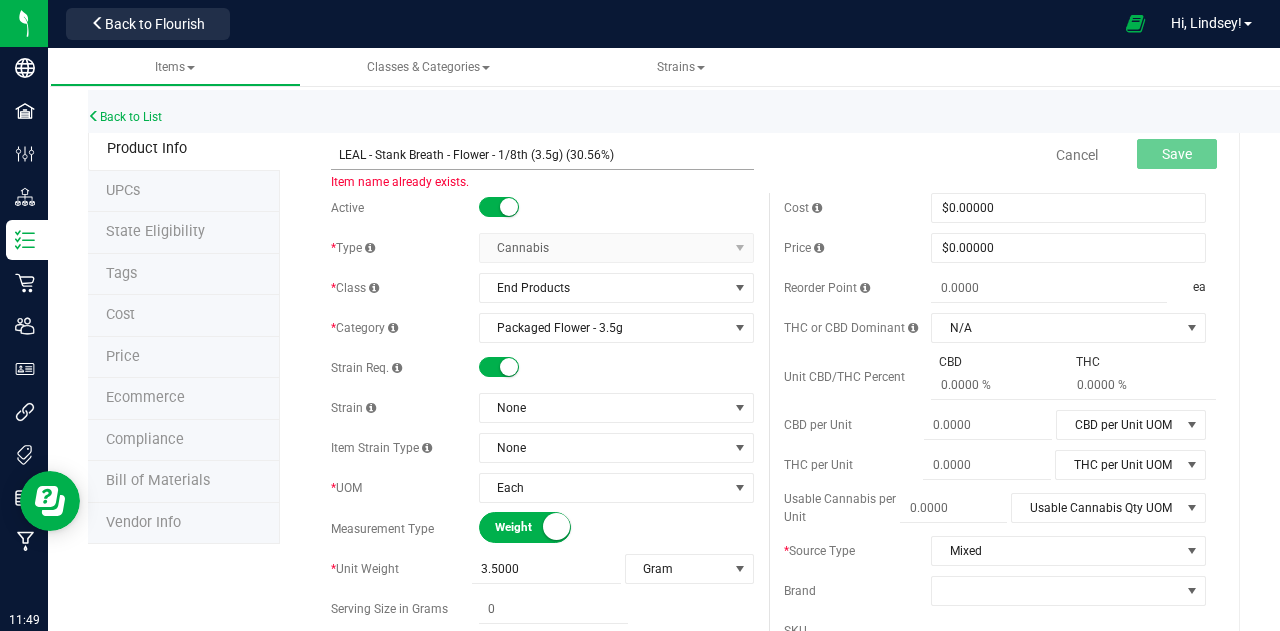 click on "LEAL - Stank Breath - Flower - 1/8th (3.5g) (30.56%)" at bounding box center [542, 155] 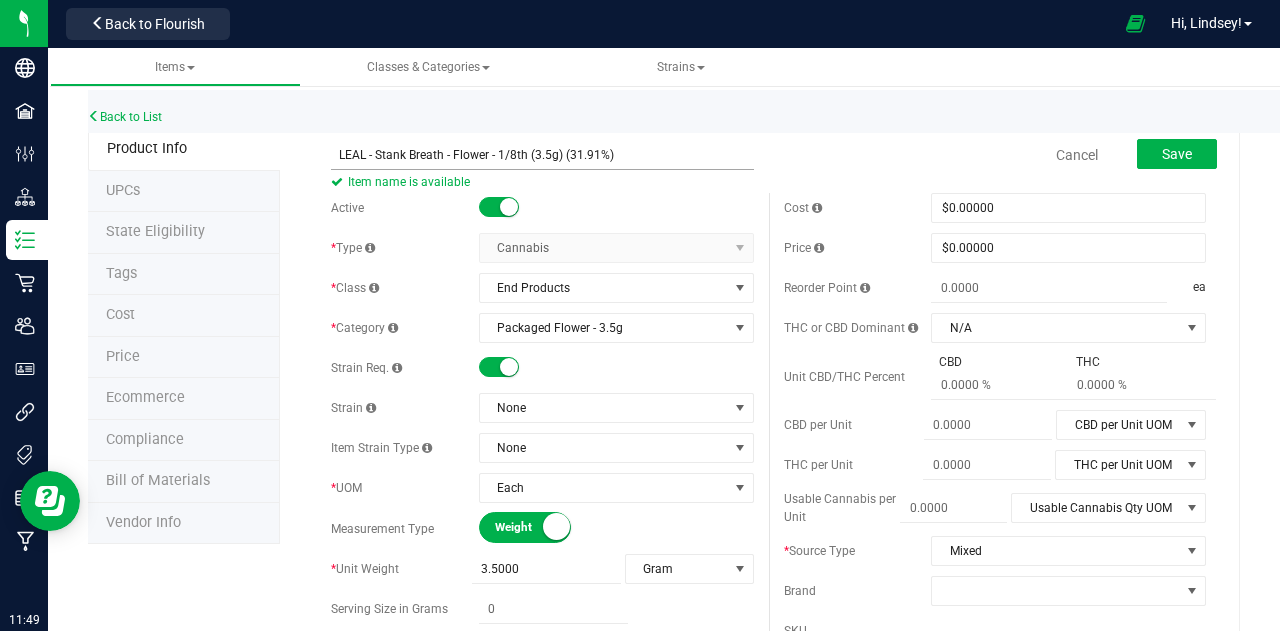 click on "LEAL - Stank Breath - Flower - 1/8th (3.5g) (31.91%)" at bounding box center [542, 155] 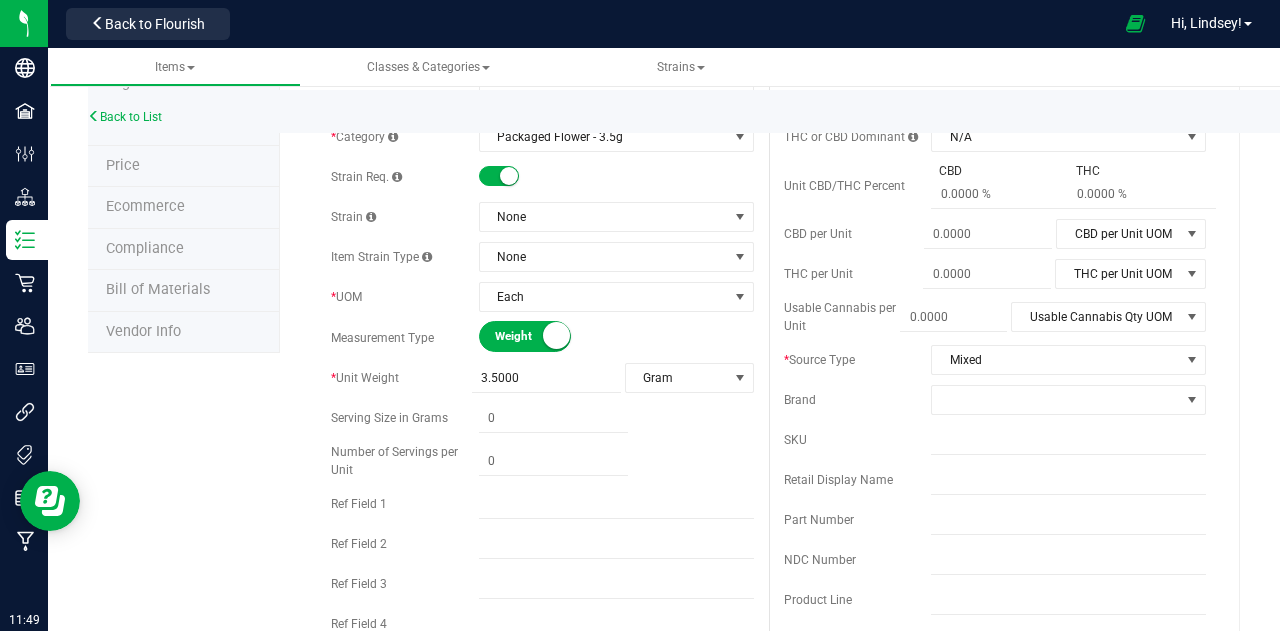 scroll, scrollTop: 200, scrollLeft: 0, axis: vertical 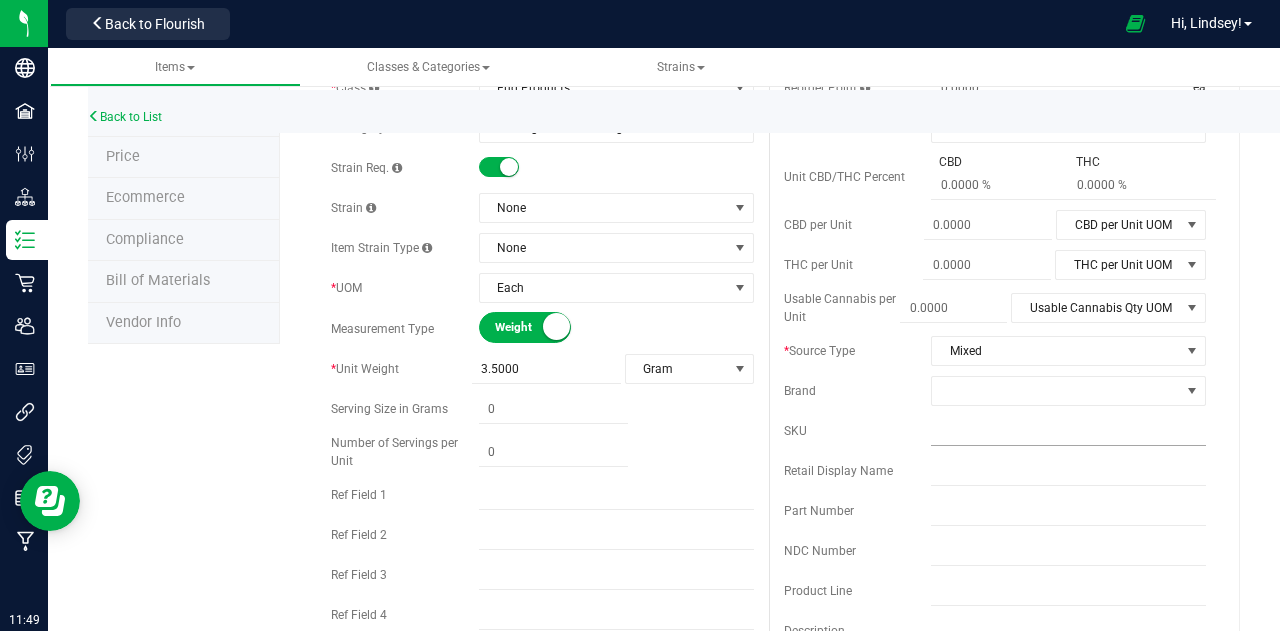 type on "LEAL - Stank Breath - Flower - 1/8th (3.5g) (31.91%)" 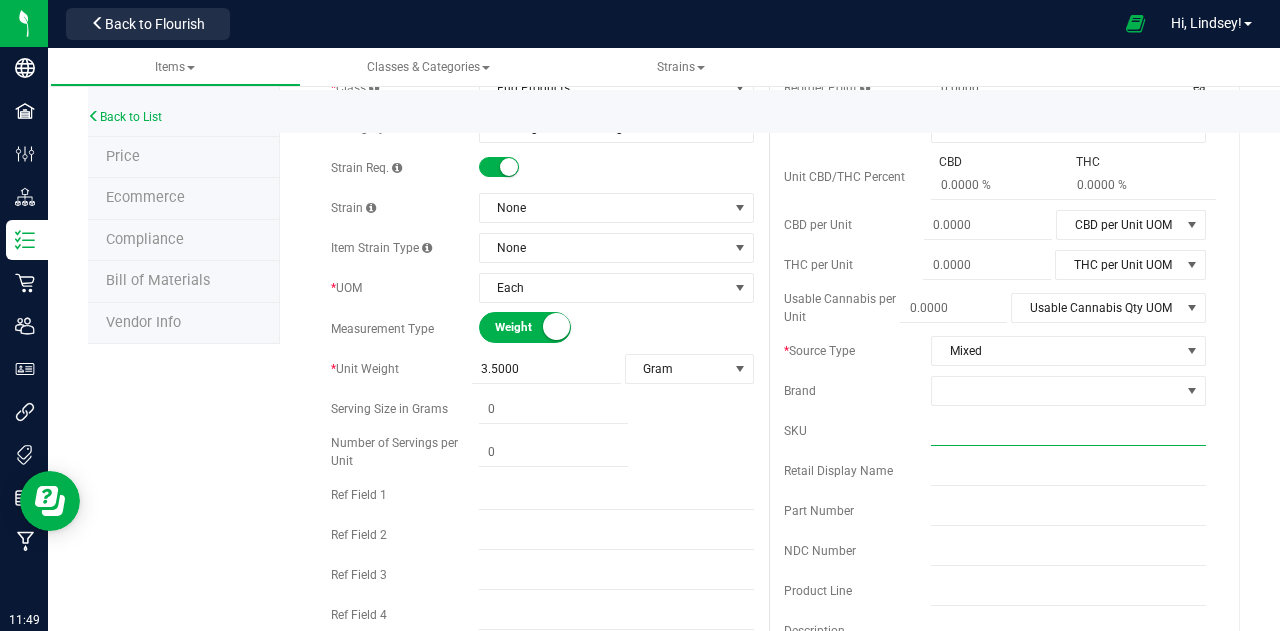 click at bounding box center [1068, 431] 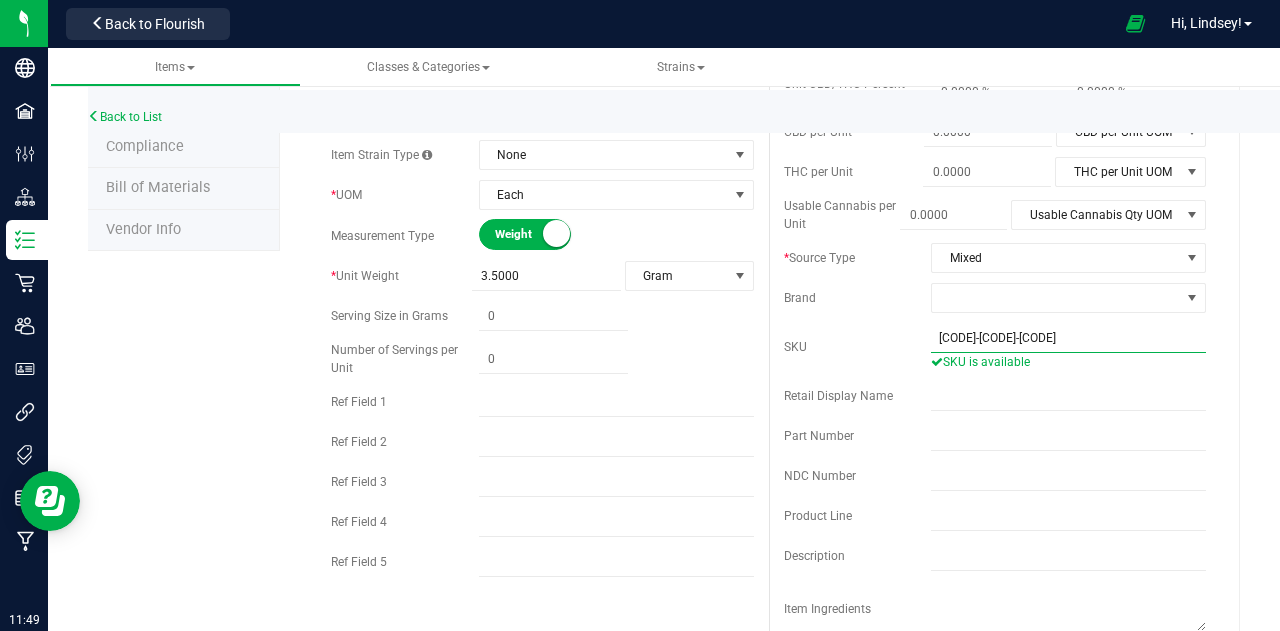 scroll, scrollTop: 100, scrollLeft: 0, axis: vertical 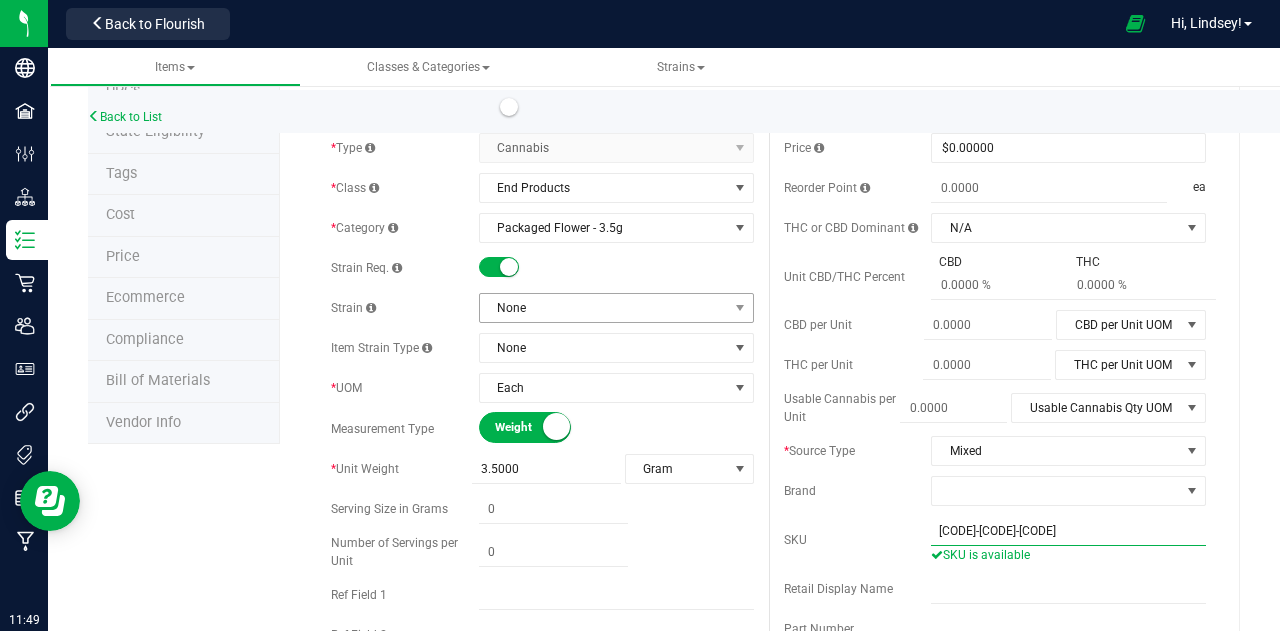 type on "[CODE]-[CODE]-[CODE]" 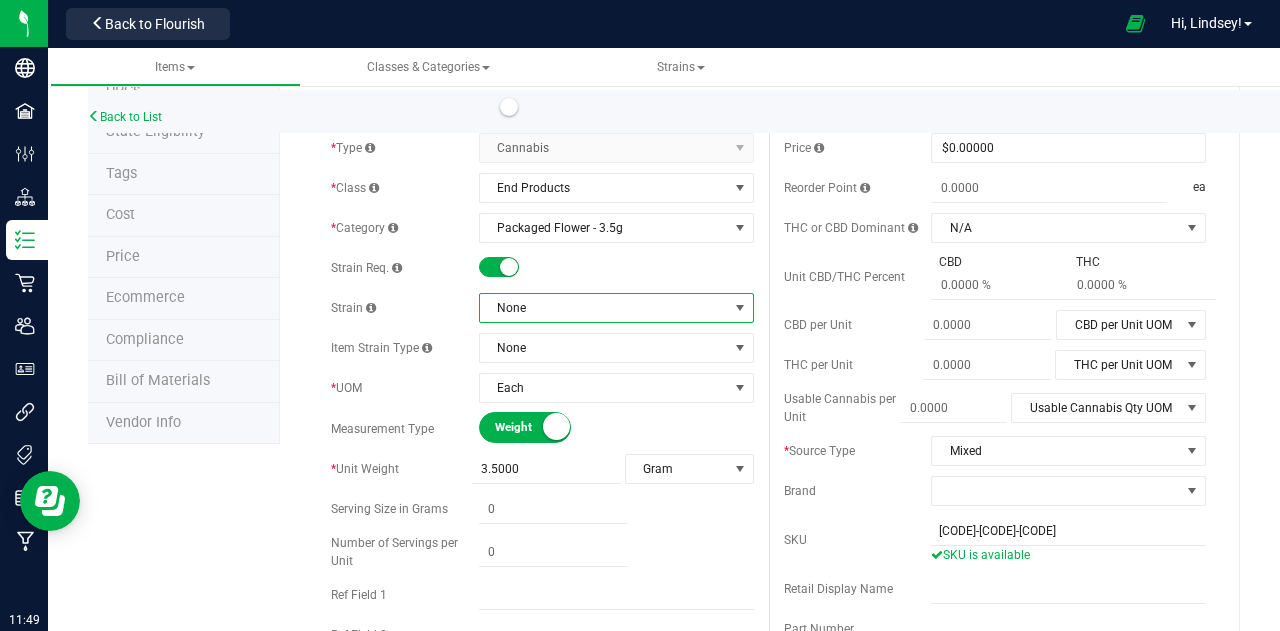 click on "None" at bounding box center (604, 308) 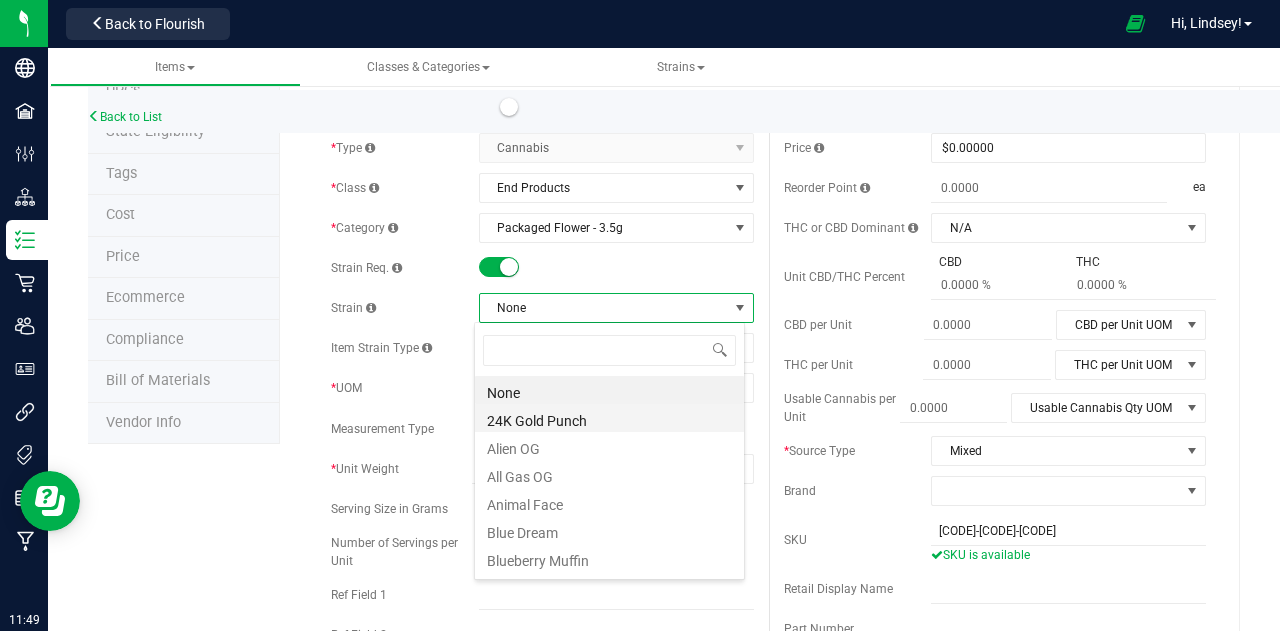 scroll, scrollTop: 99970, scrollLeft: 99729, axis: both 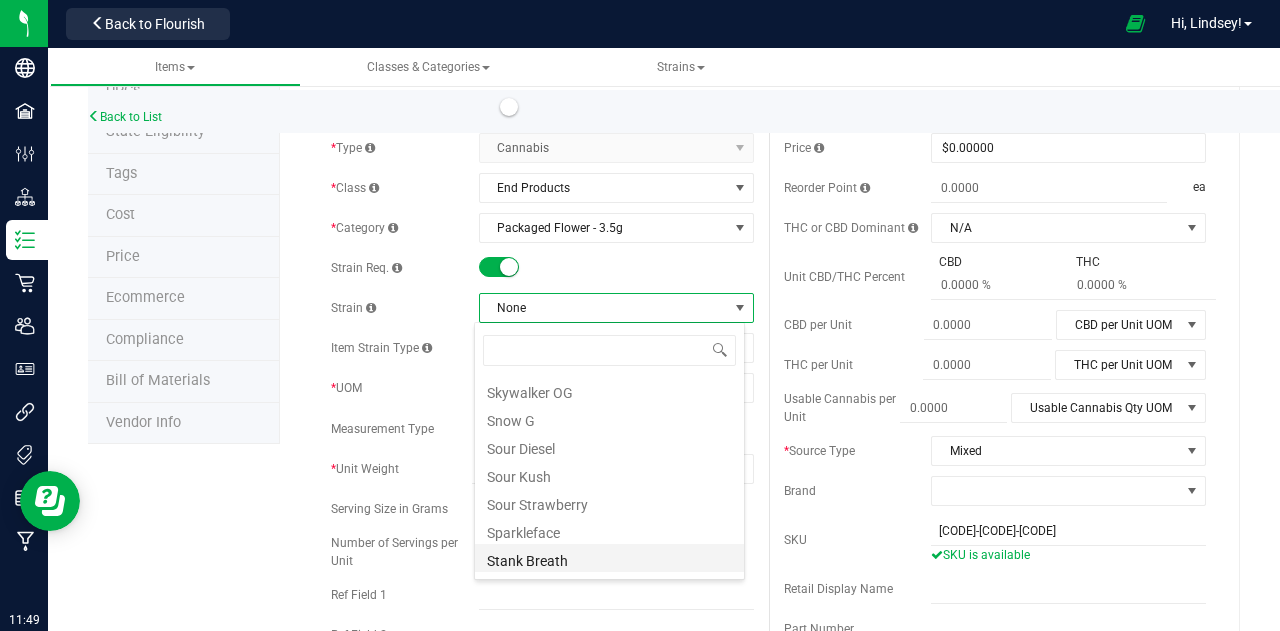 click on "Stank Breath" at bounding box center [609, 558] 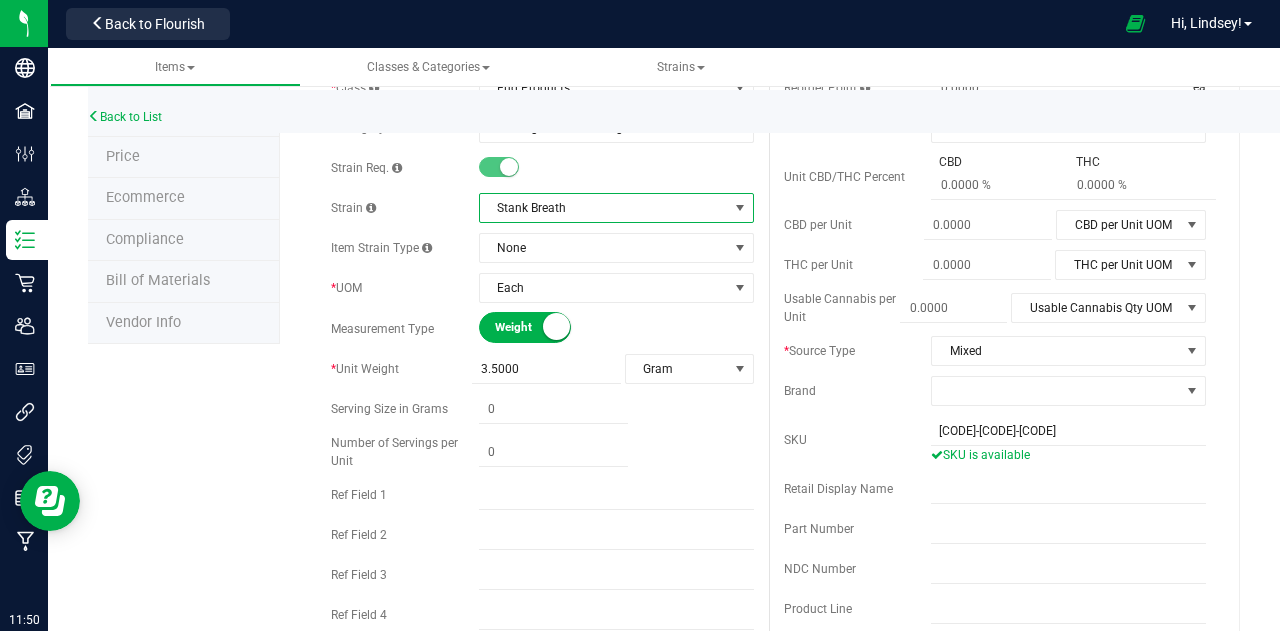 scroll, scrollTop: 0, scrollLeft: 0, axis: both 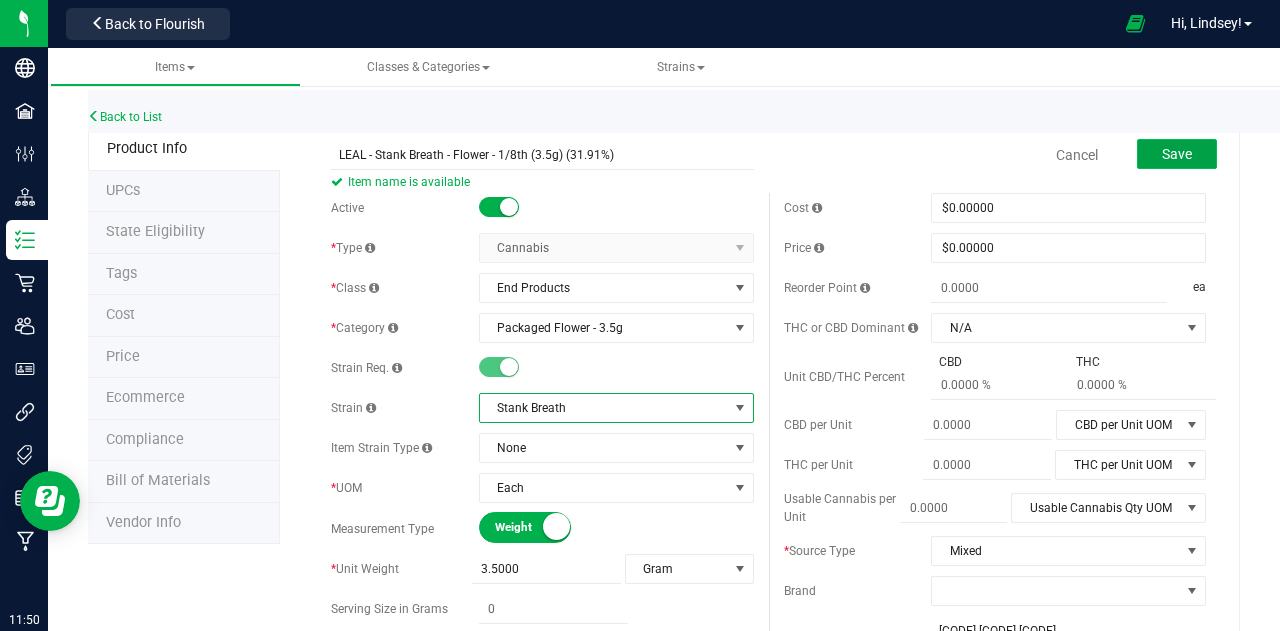 click on "Save" at bounding box center [1177, 154] 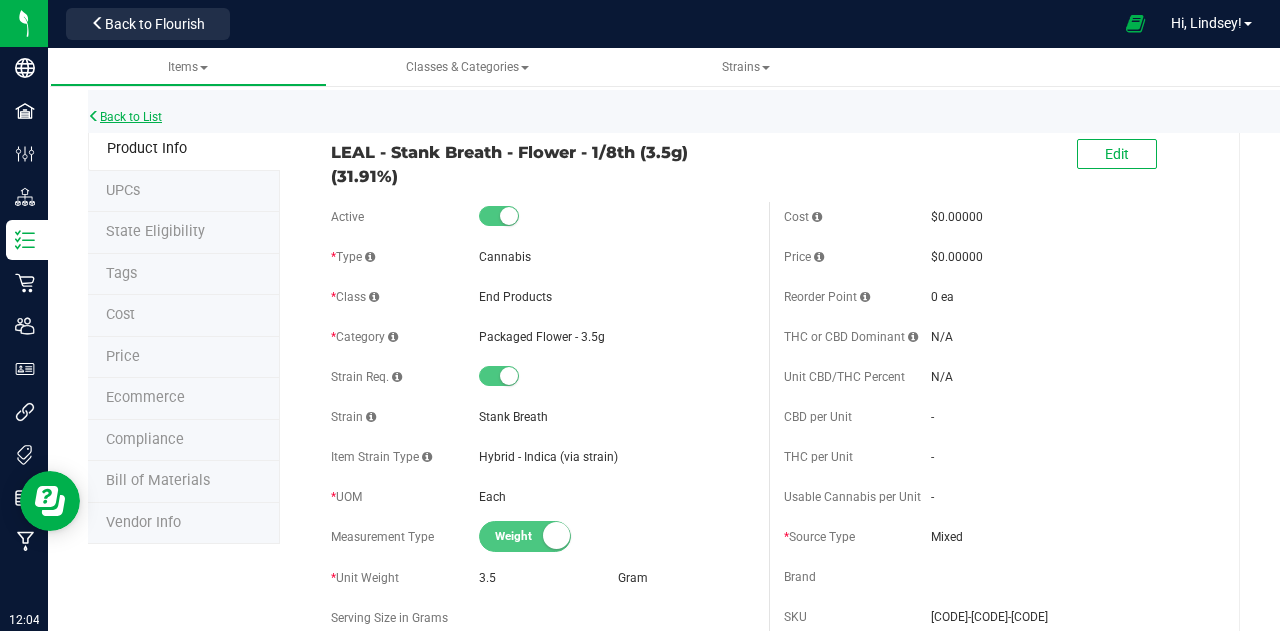 click on "Back to List" at bounding box center [125, 117] 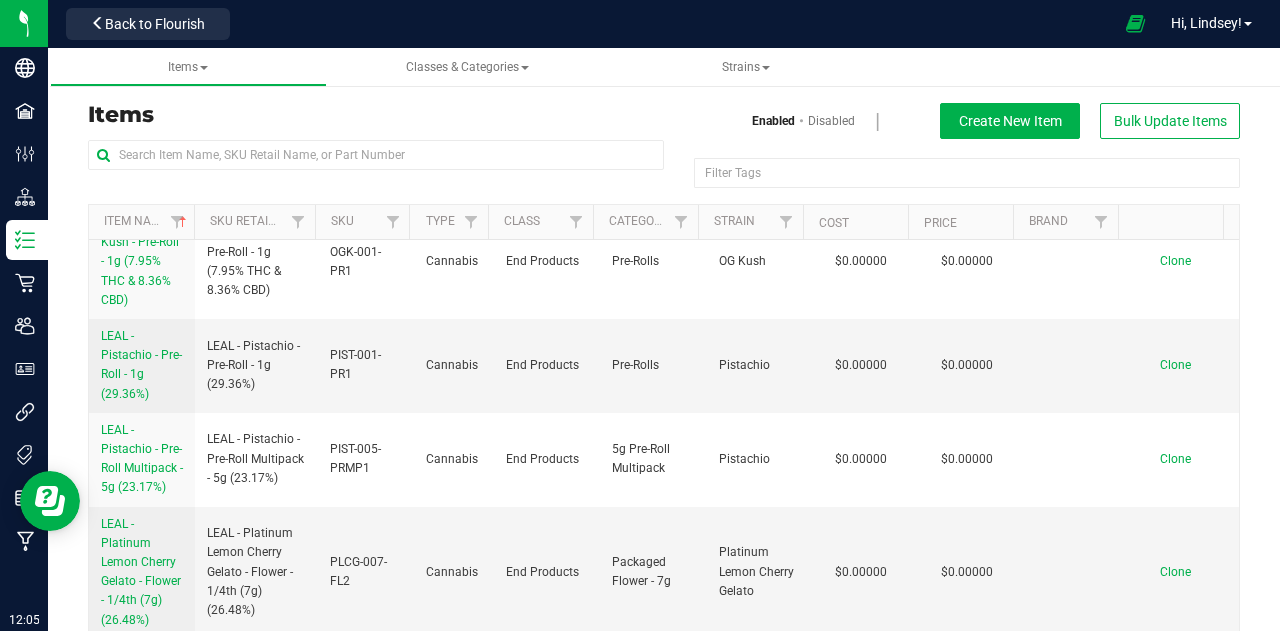 scroll, scrollTop: 8006, scrollLeft: 0, axis: vertical 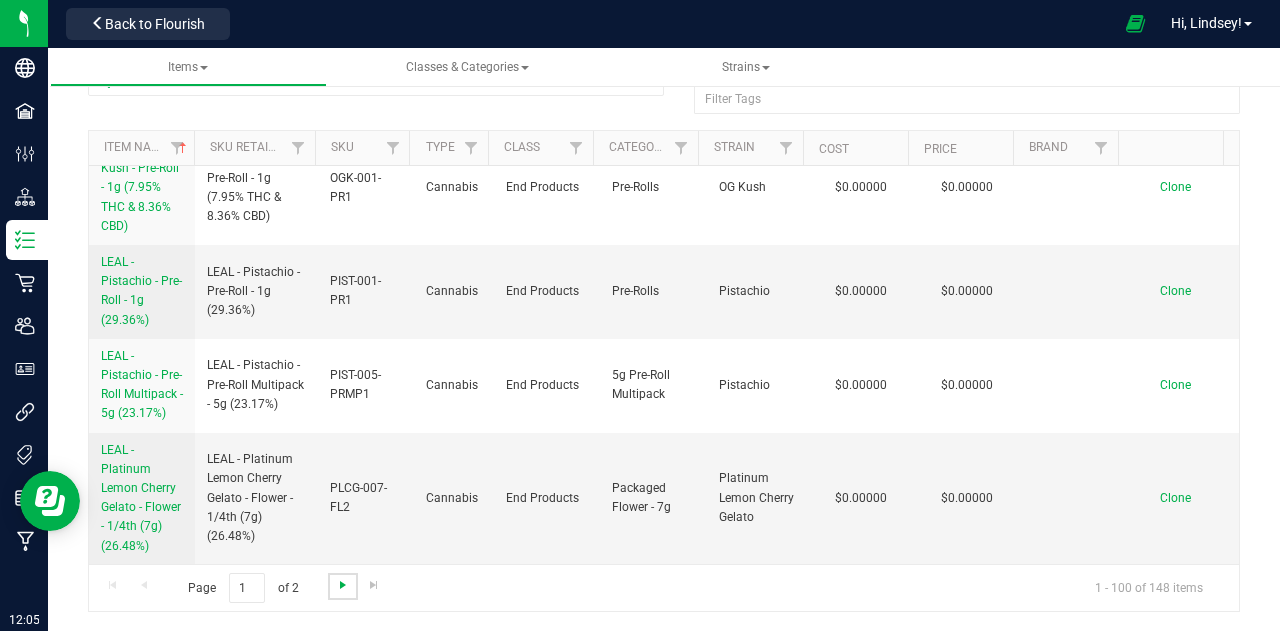click at bounding box center [343, 585] 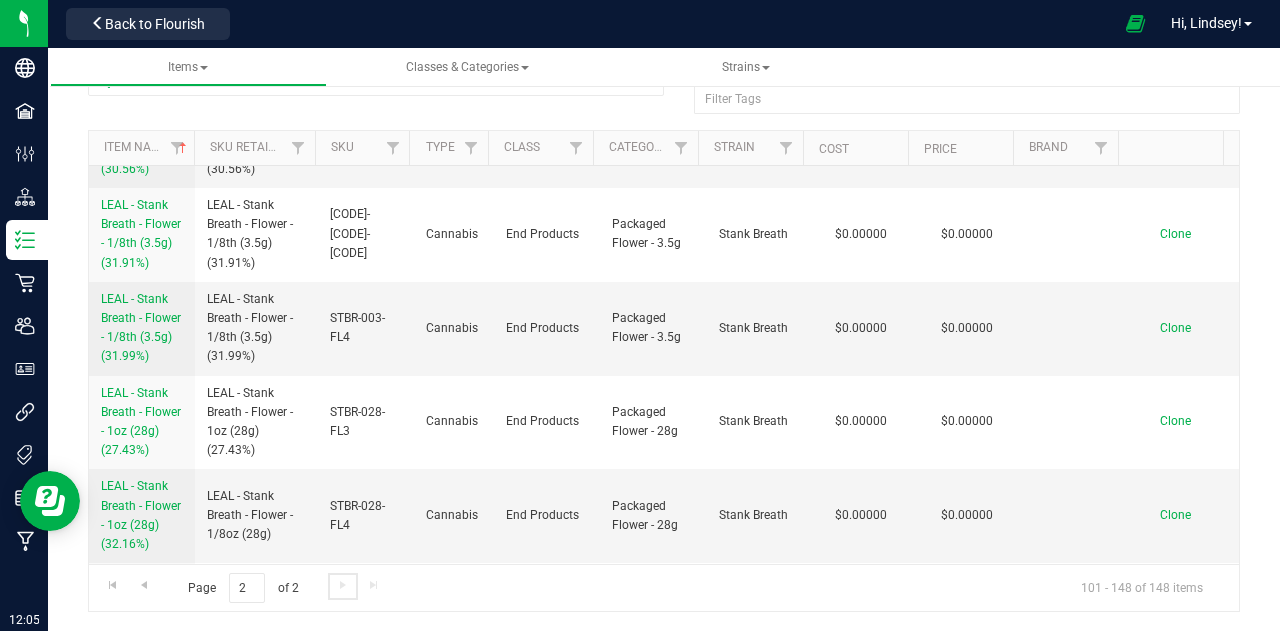 scroll, scrollTop: 2000, scrollLeft: 0, axis: vertical 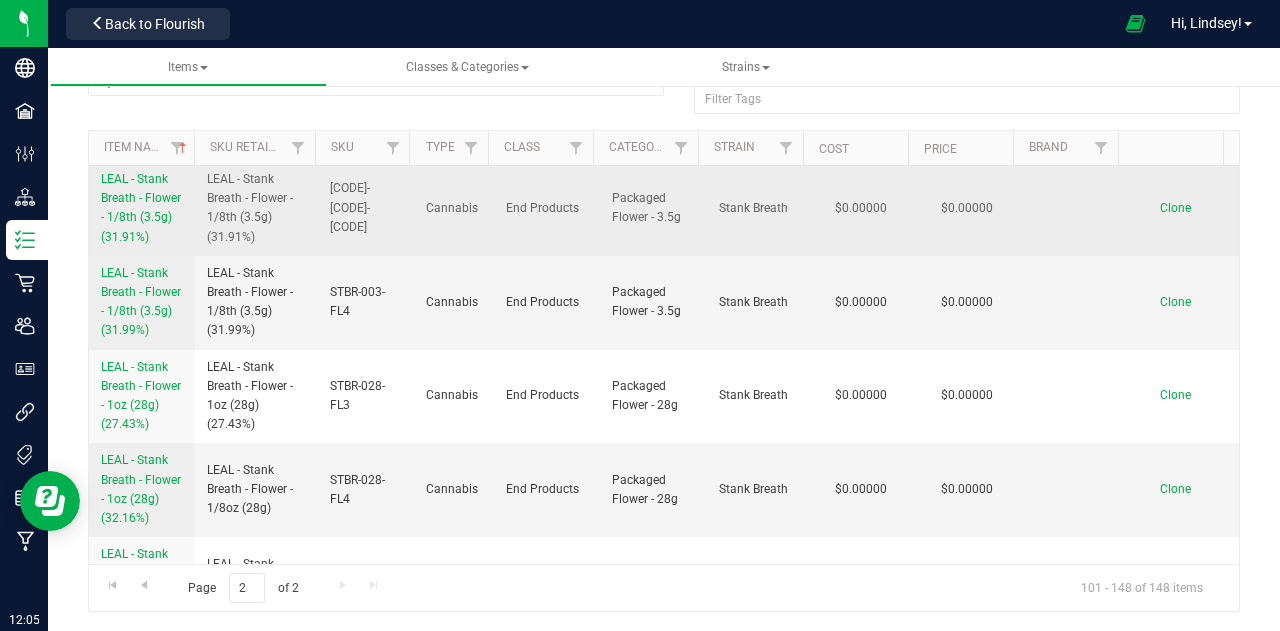 drag, startPoint x: 96, startPoint y: 283, endPoint x: 176, endPoint y: 361, distance: 111.73182 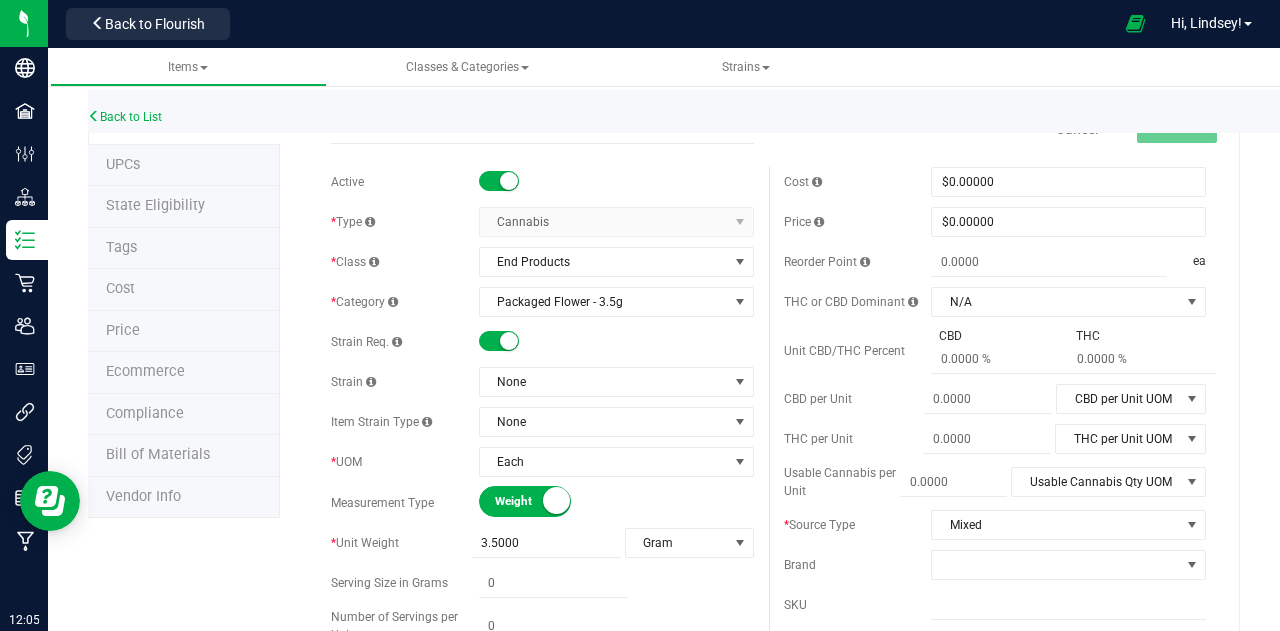 scroll, scrollTop: 0, scrollLeft: 0, axis: both 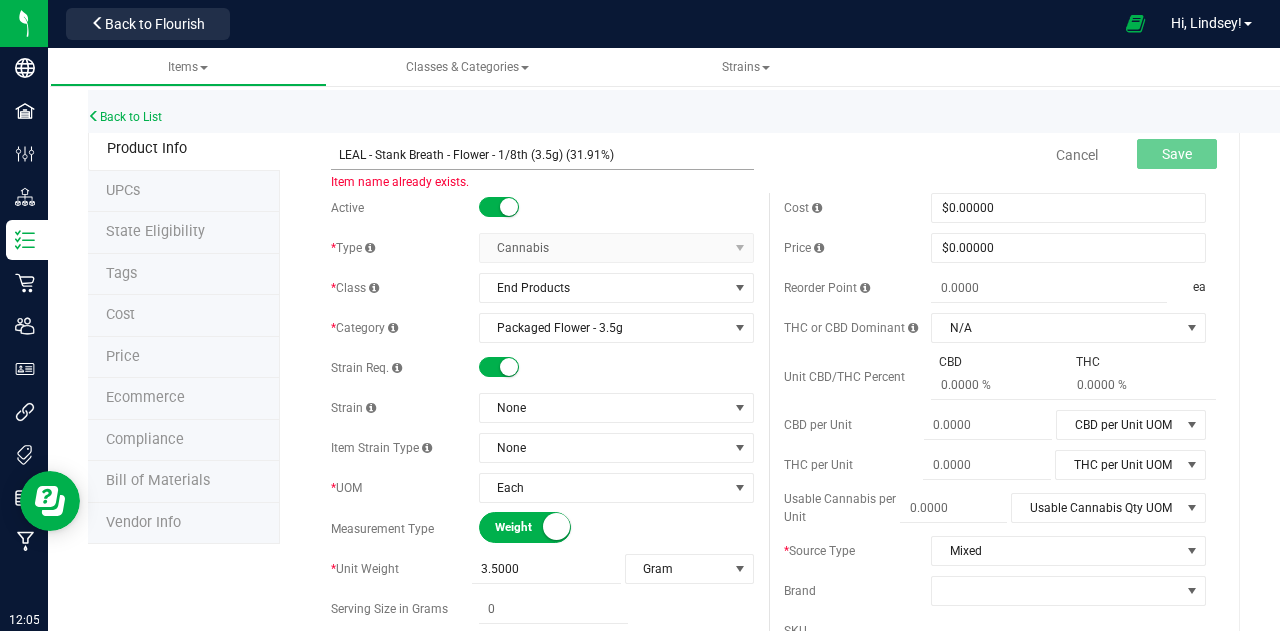 drag, startPoint x: 440, startPoint y: 155, endPoint x: 376, endPoint y: 157, distance: 64.03124 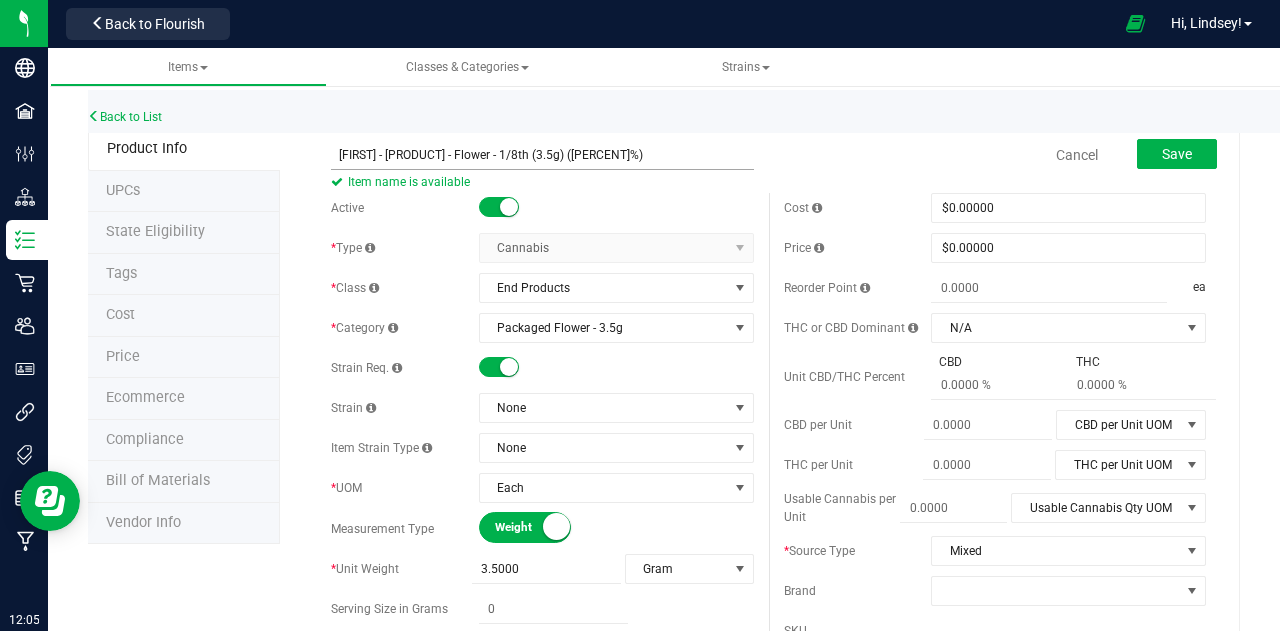 click on "[FIRST] - [PRODUCT] - Flower - 1/8th (3.5g) ([PERCENT]%)" at bounding box center [542, 155] 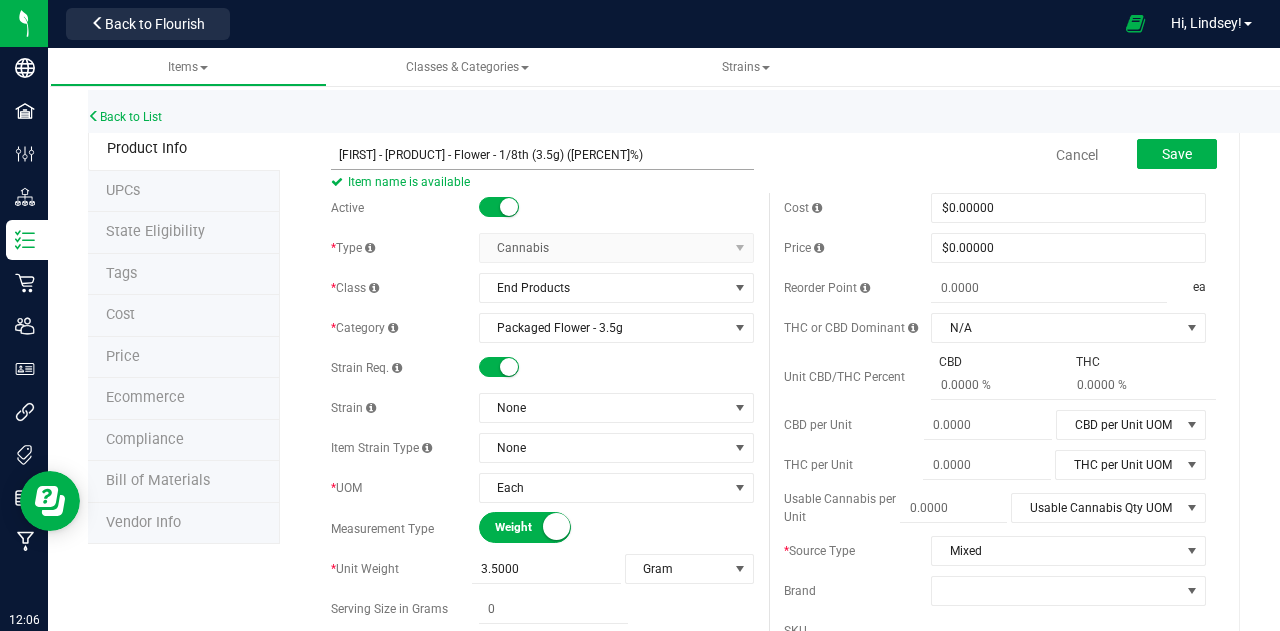 drag, startPoint x: 636, startPoint y: 155, endPoint x: 336, endPoint y: 157, distance: 300.00665 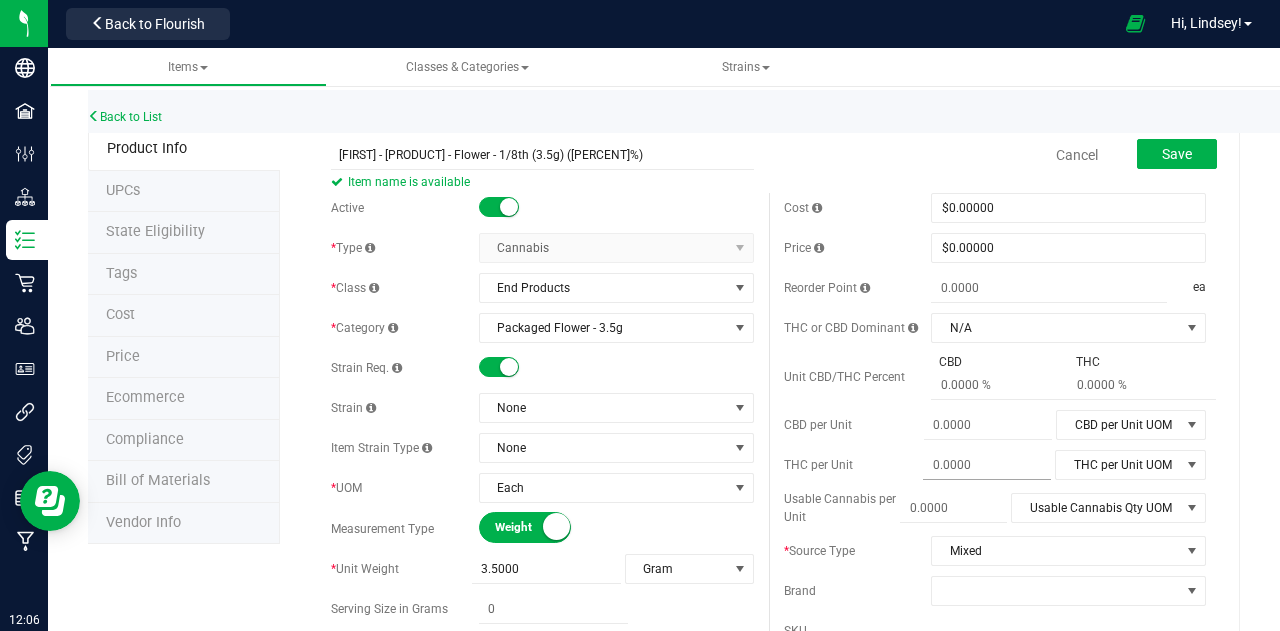 scroll, scrollTop: 100, scrollLeft: 0, axis: vertical 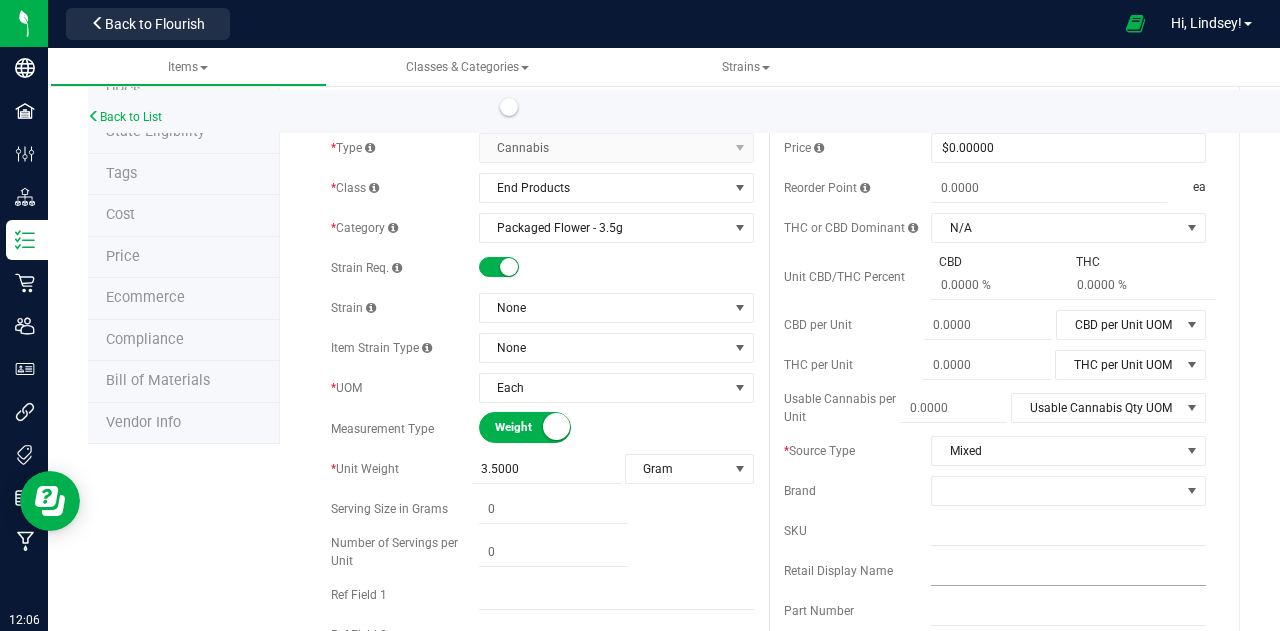 type on "[FIRST] - [PRODUCT] - Flower - 1/8th (3.5g) ([PERCENT]%)" 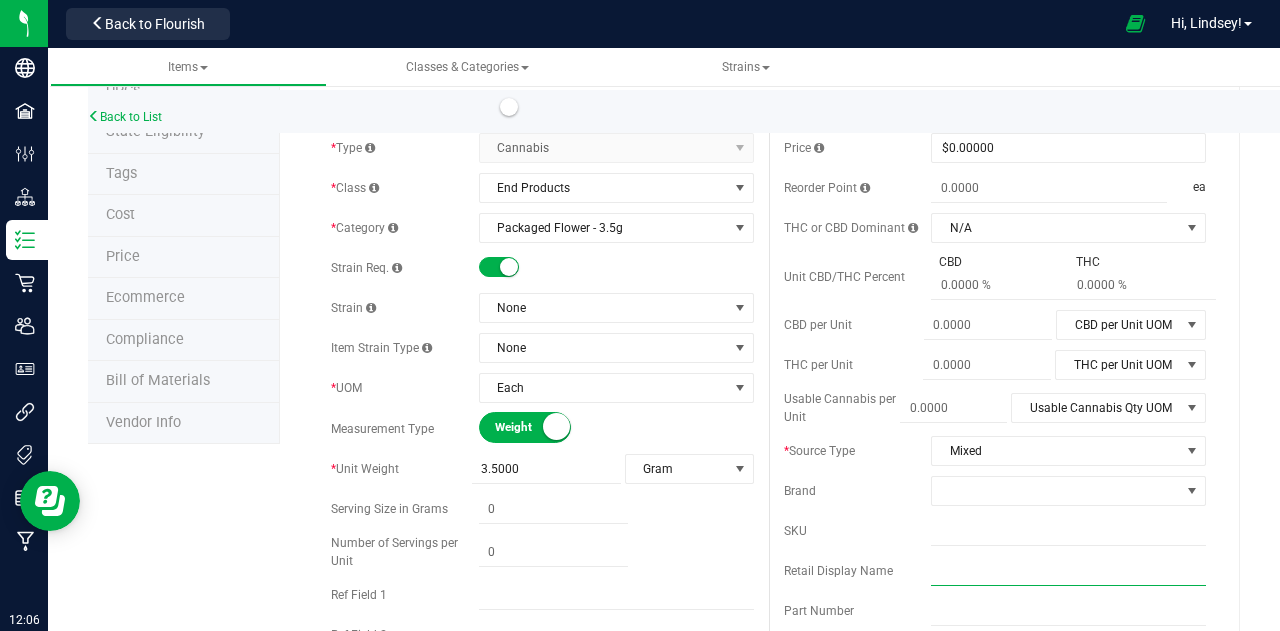 click at bounding box center [1068, 571] 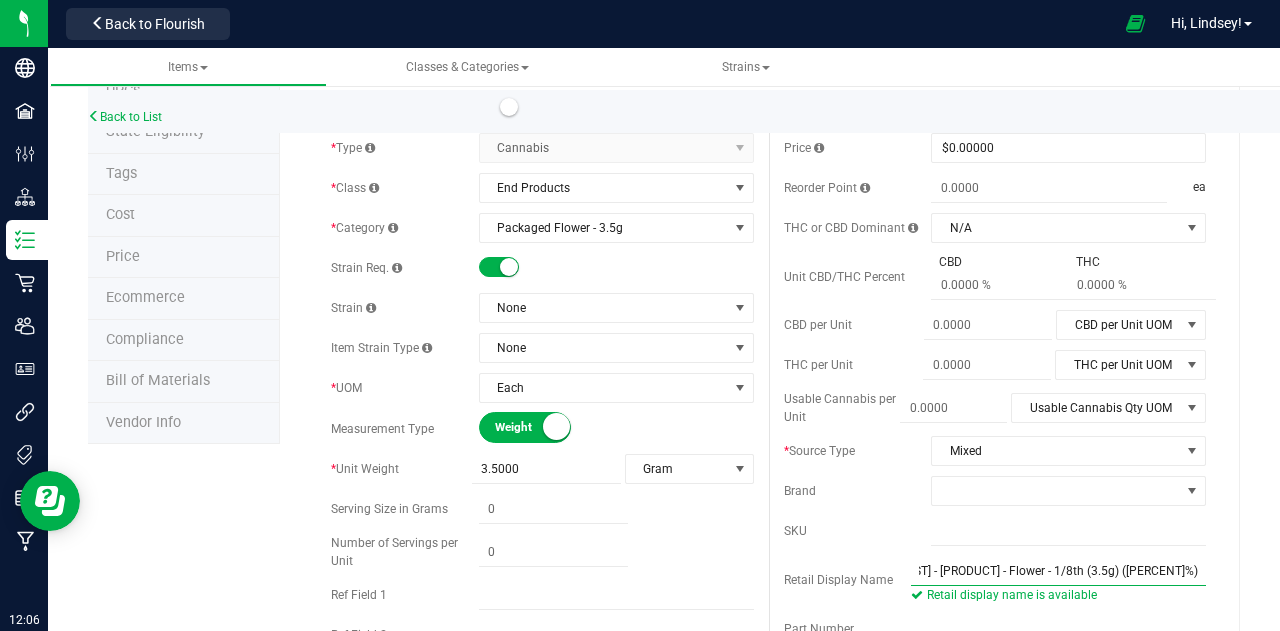 scroll, scrollTop: 0, scrollLeft: 7, axis: horizontal 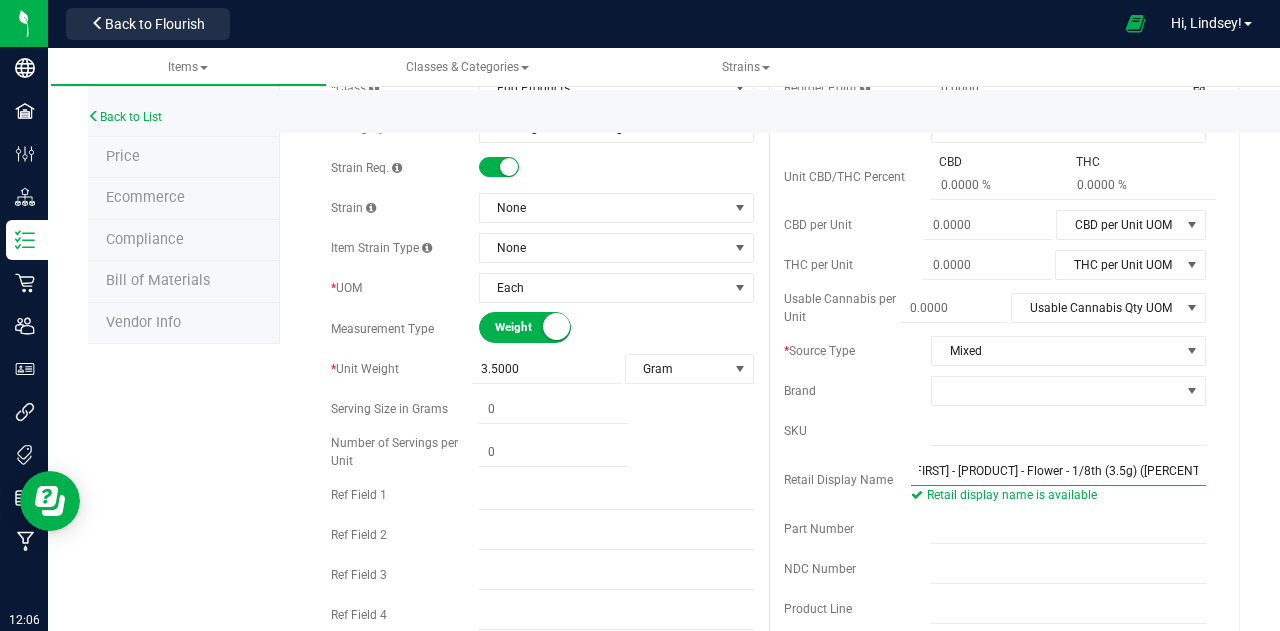 click on "[FIRST] - [PRODUCT] - Flower - 1/8th (3.5g) ([PERCENT]%)" at bounding box center [1058, 471] 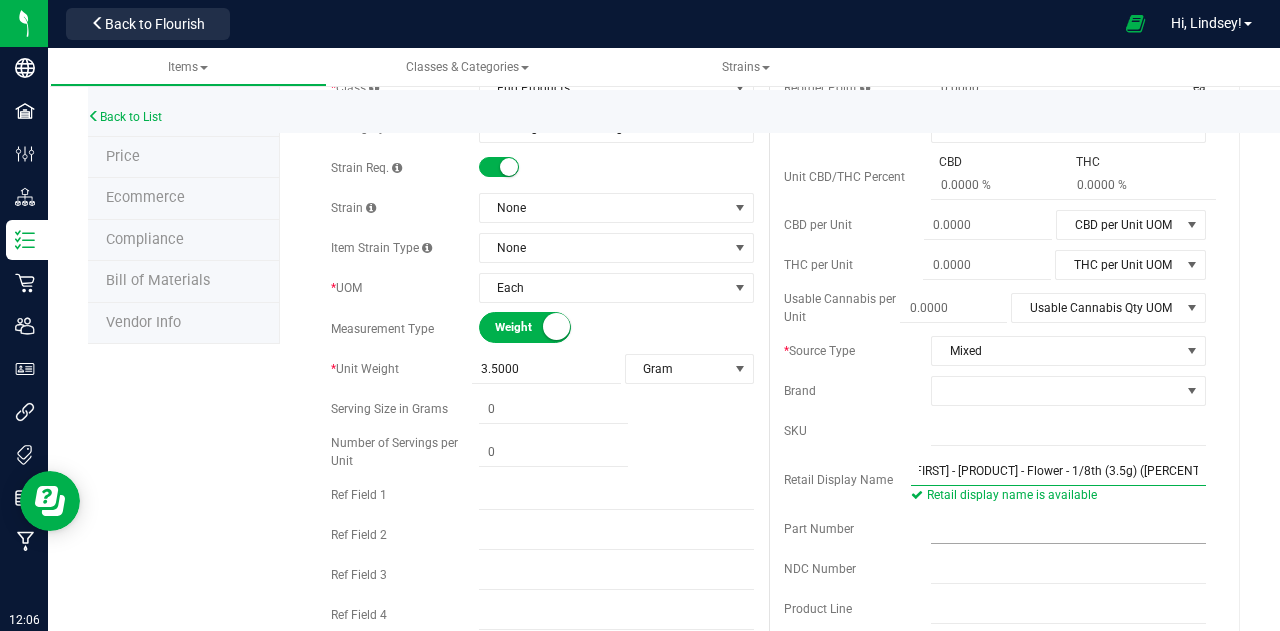 scroll, scrollTop: 0, scrollLeft: 0, axis: both 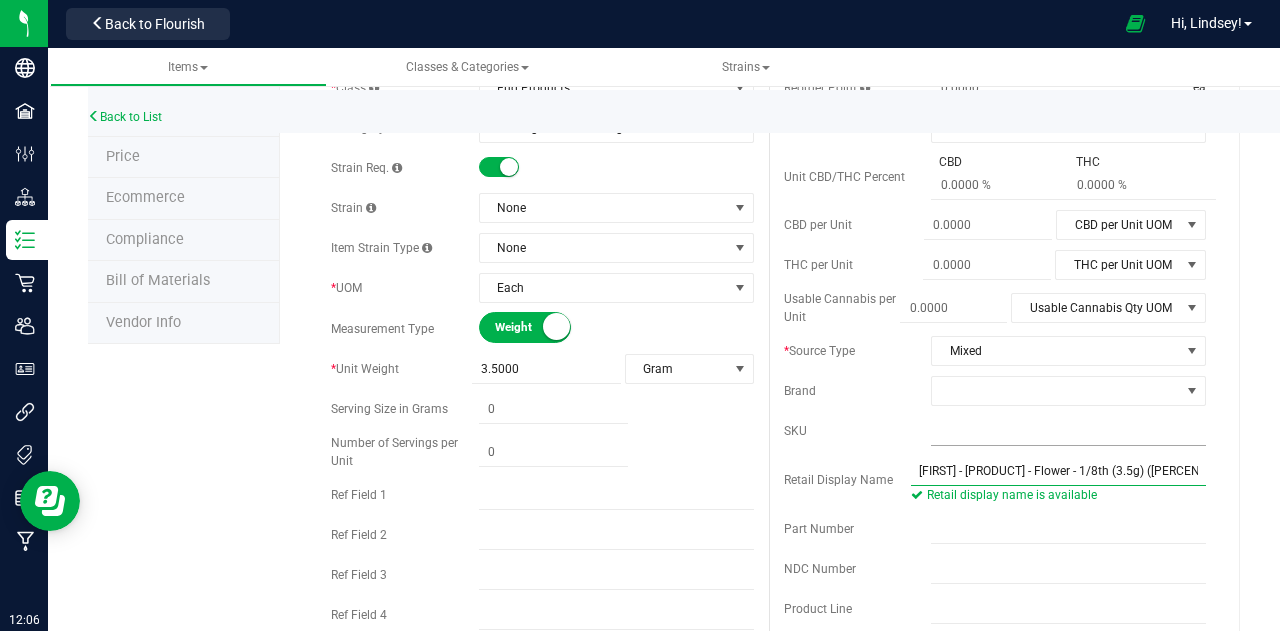 type on "[FIRST] - [PRODUCT] - Flower - 1/8th (3.5g) ([PERCENT]%)" 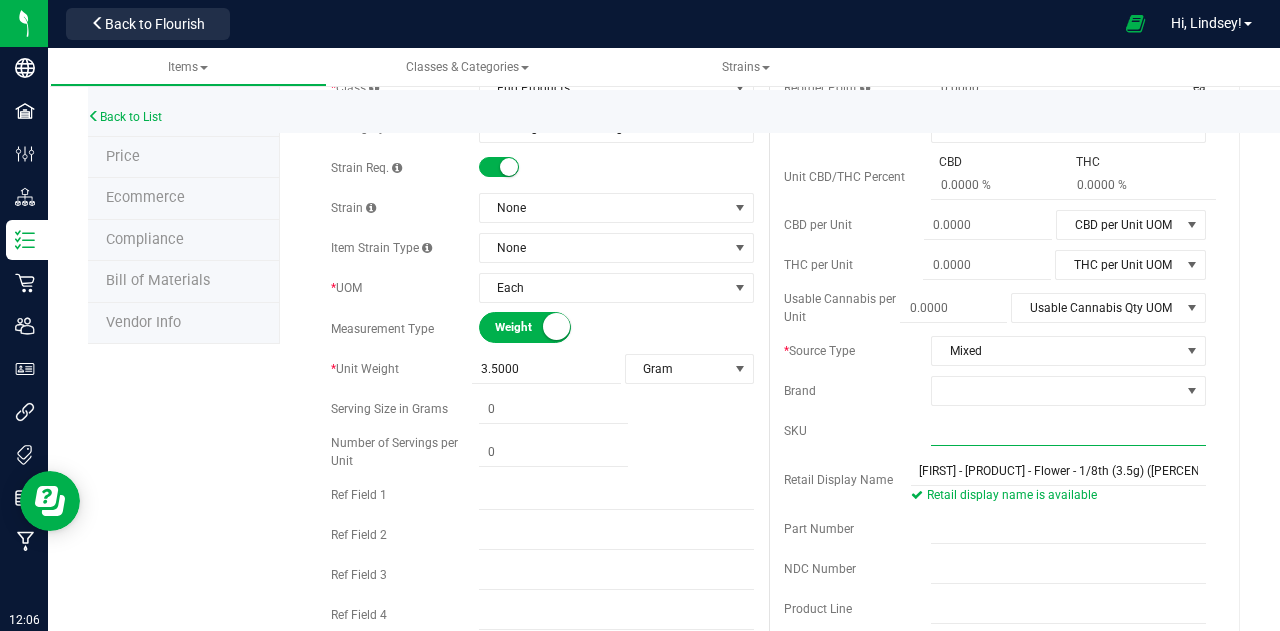 click at bounding box center (1068, 431) 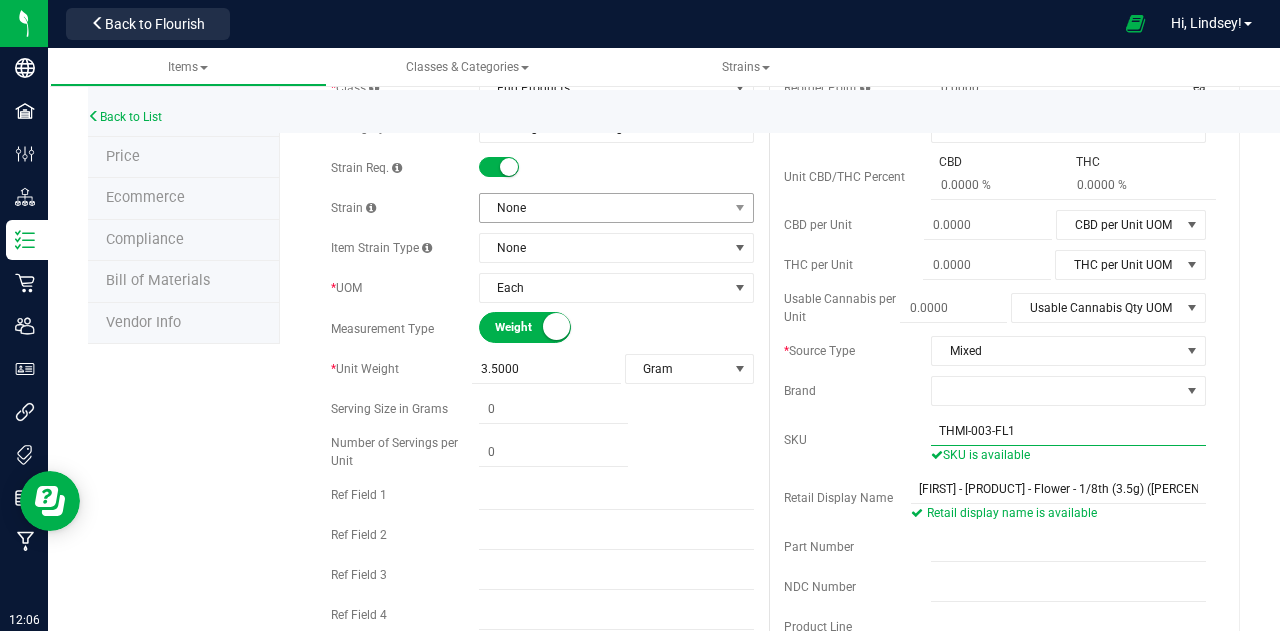 type on "THMI-003-FL1" 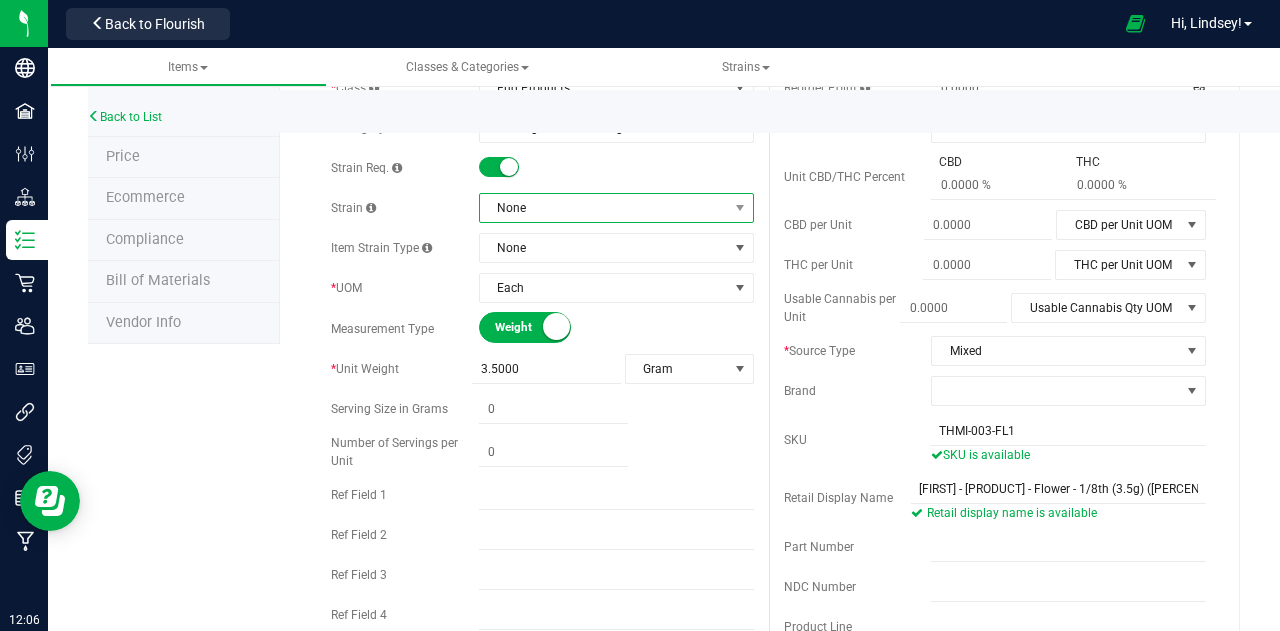 click on "None" at bounding box center (604, 208) 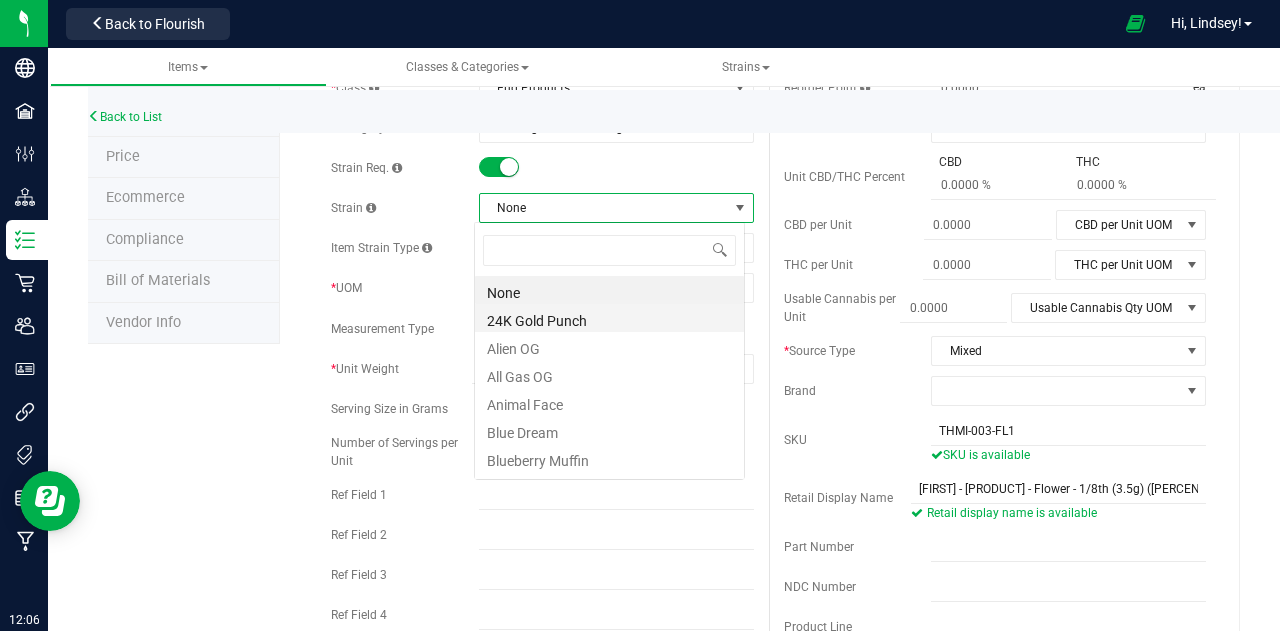 scroll, scrollTop: 99970, scrollLeft: 99729, axis: both 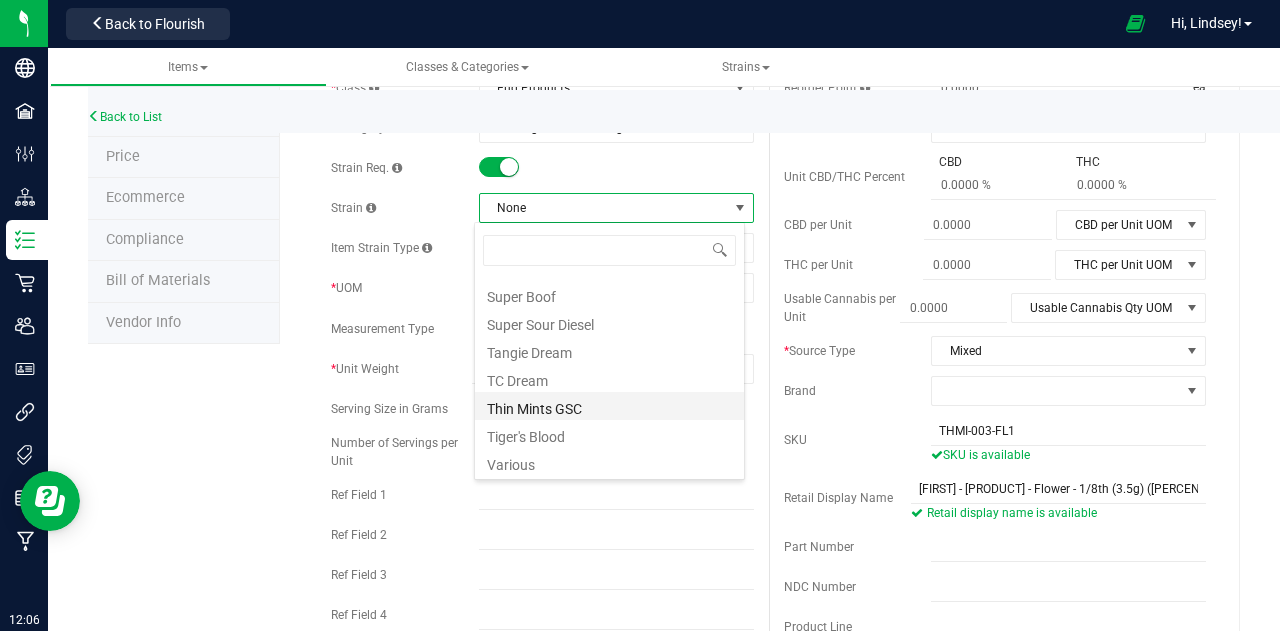 click on "Thin Mints GSC" at bounding box center (609, 406) 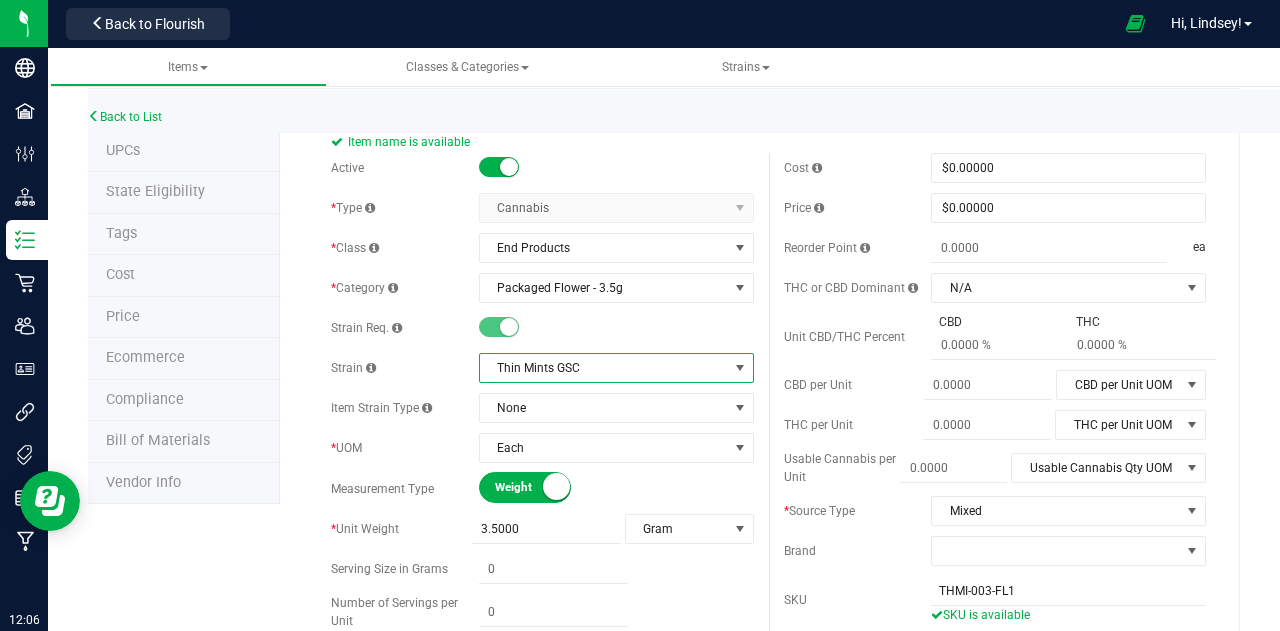 scroll, scrollTop: 0, scrollLeft: 0, axis: both 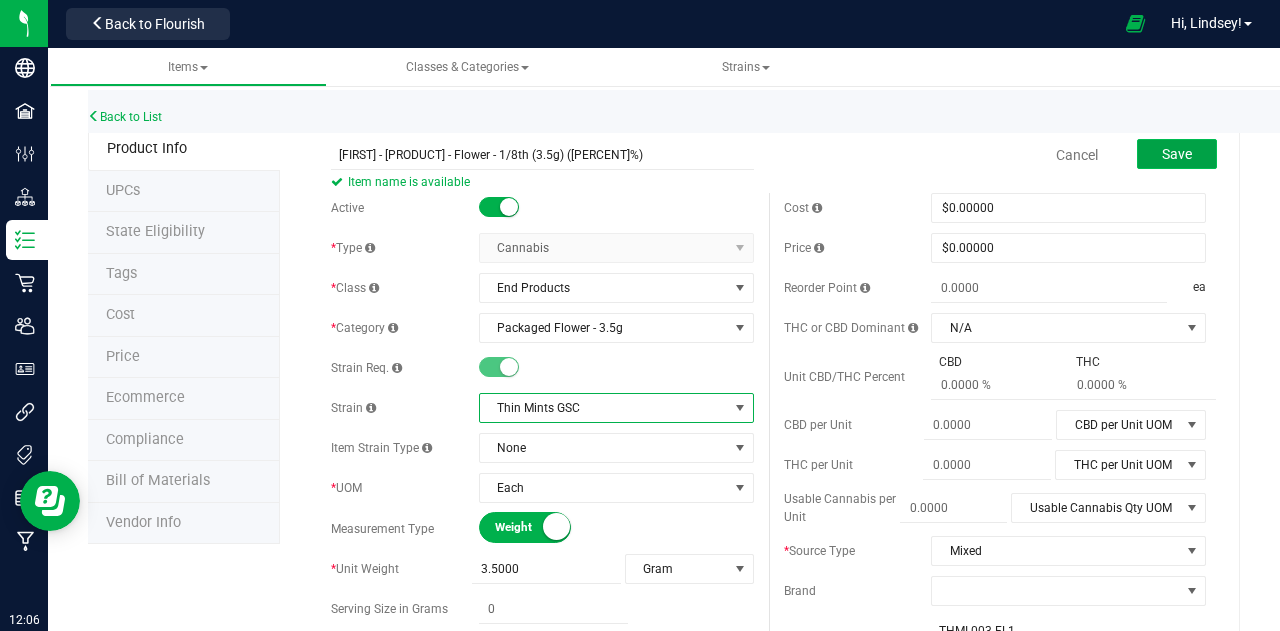 click on "Save" at bounding box center (1177, 154) 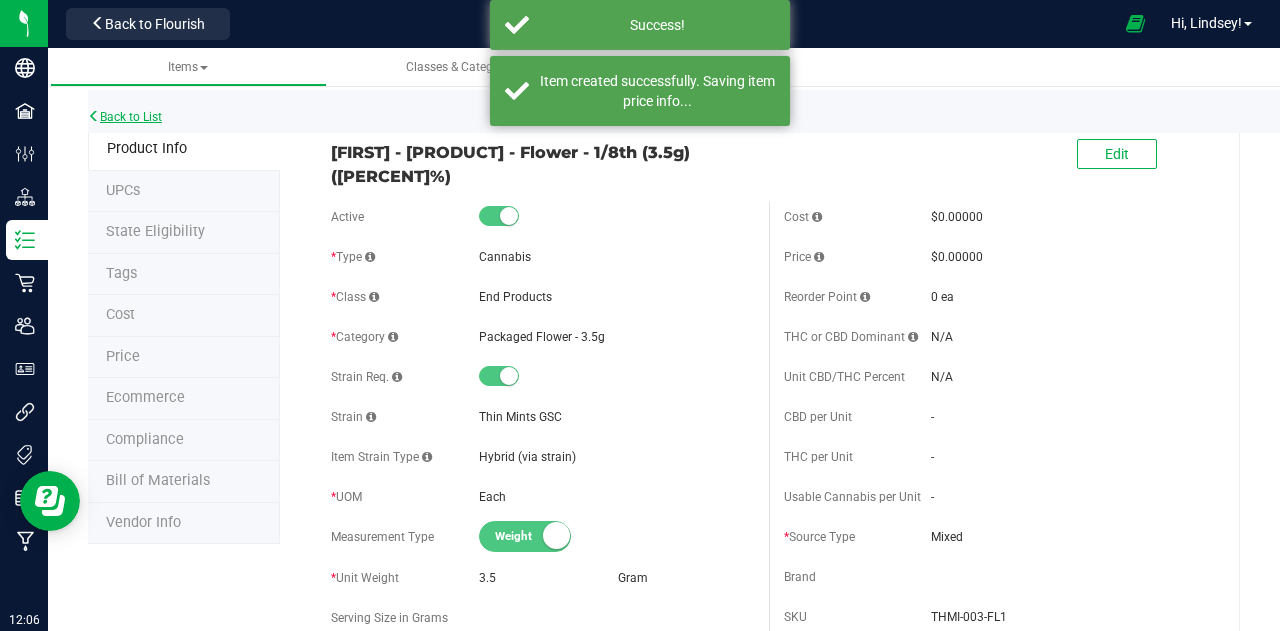 click on "Back to List" at bounding box center [125, 117] 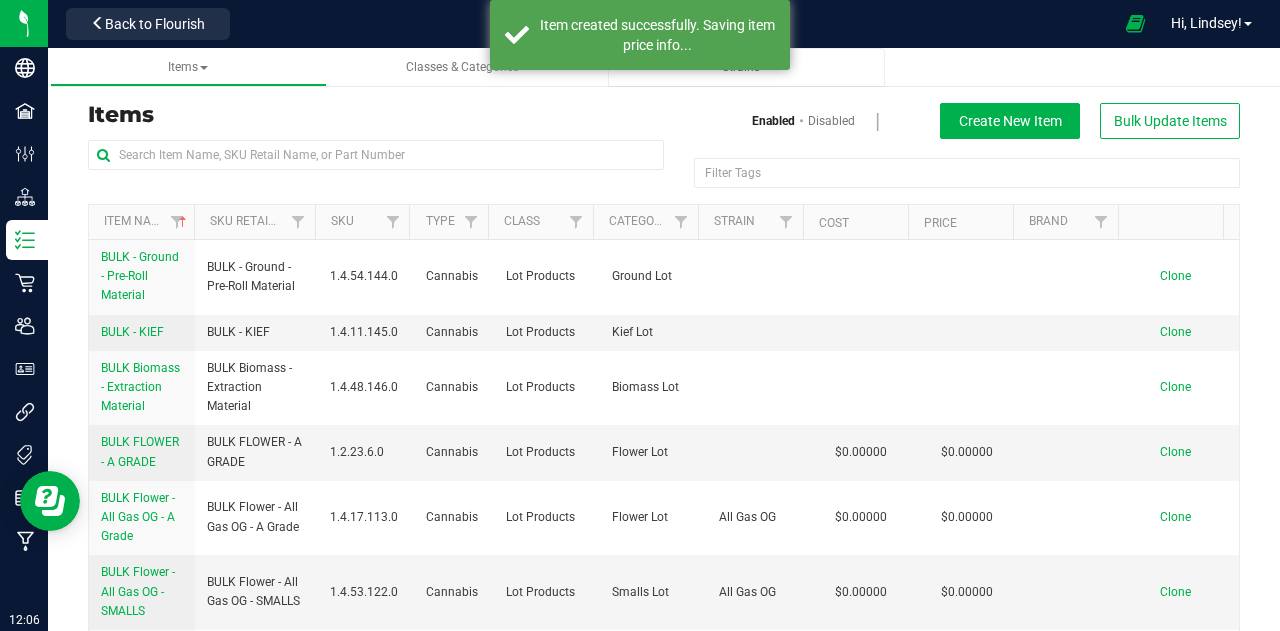 click on "Strains" at bounding box center (746, 67) 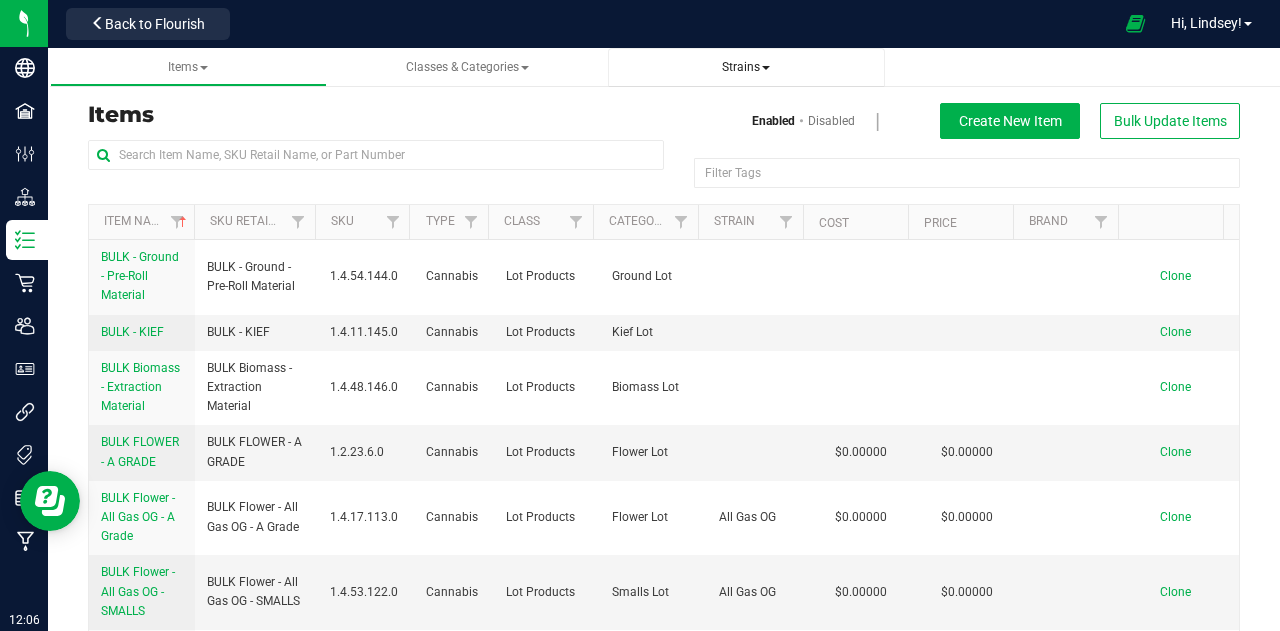 click on "Strains" at bounding box center (746, 67) 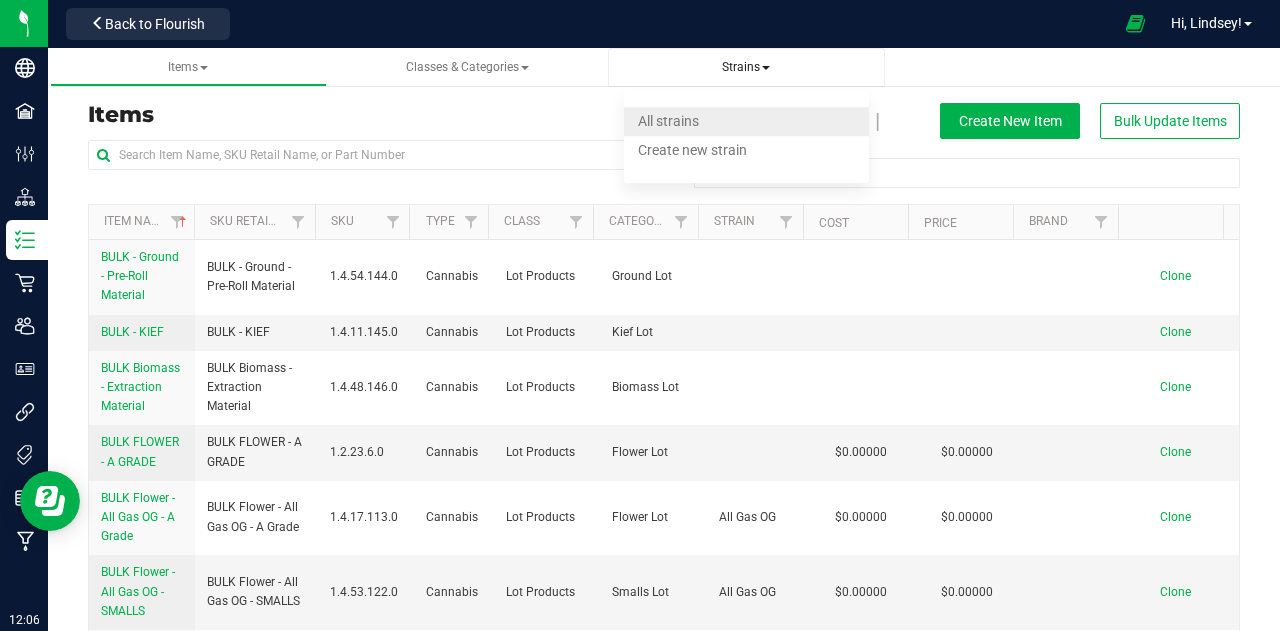 click on "All strains" at bounding box center (668, 121) 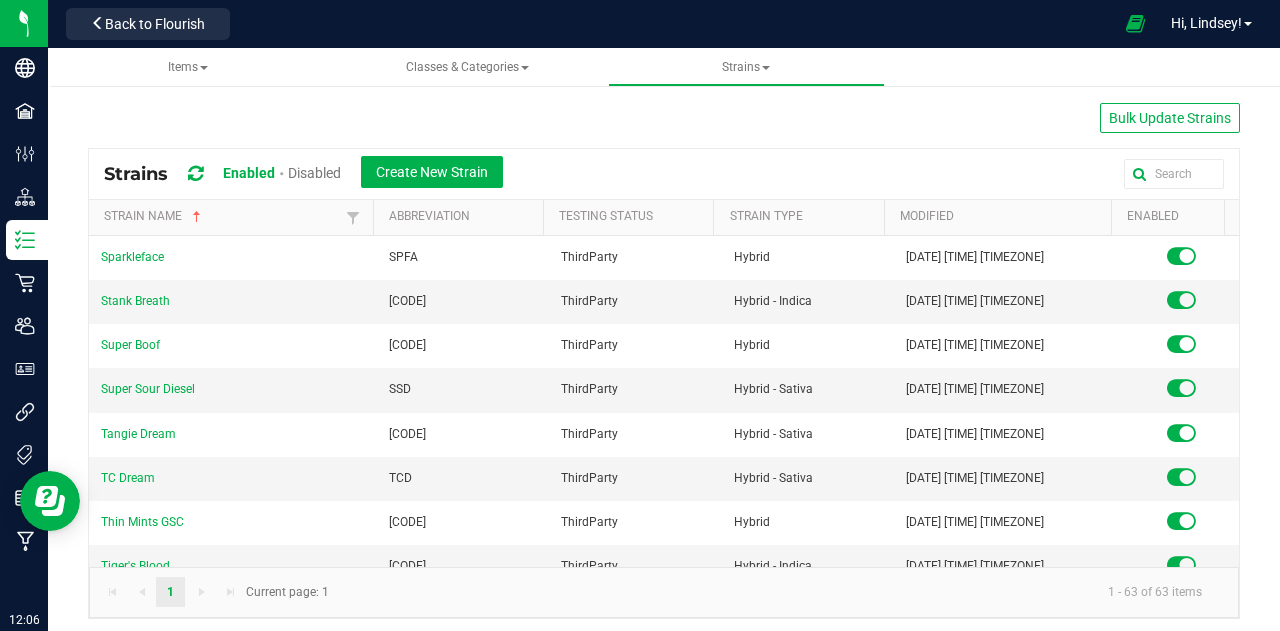 scroll, scrollTop: 2429, scrollLeft: 0, axis: vertical 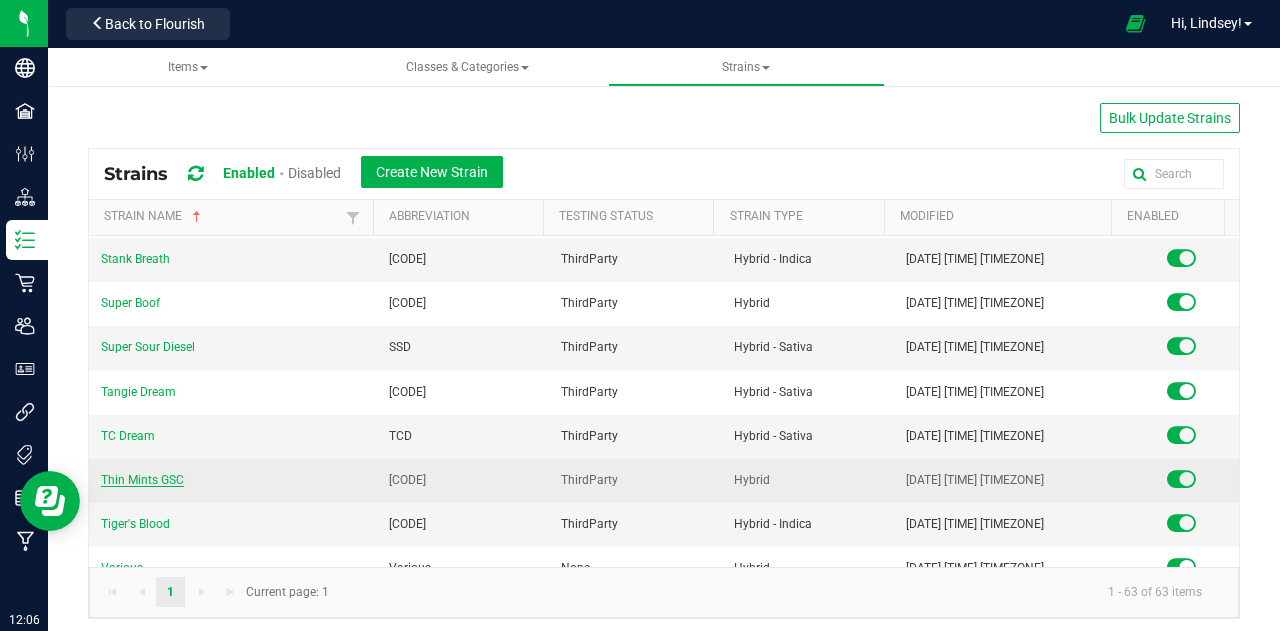 click on "Thin Mints GSC" at bounding box center [142, 480] 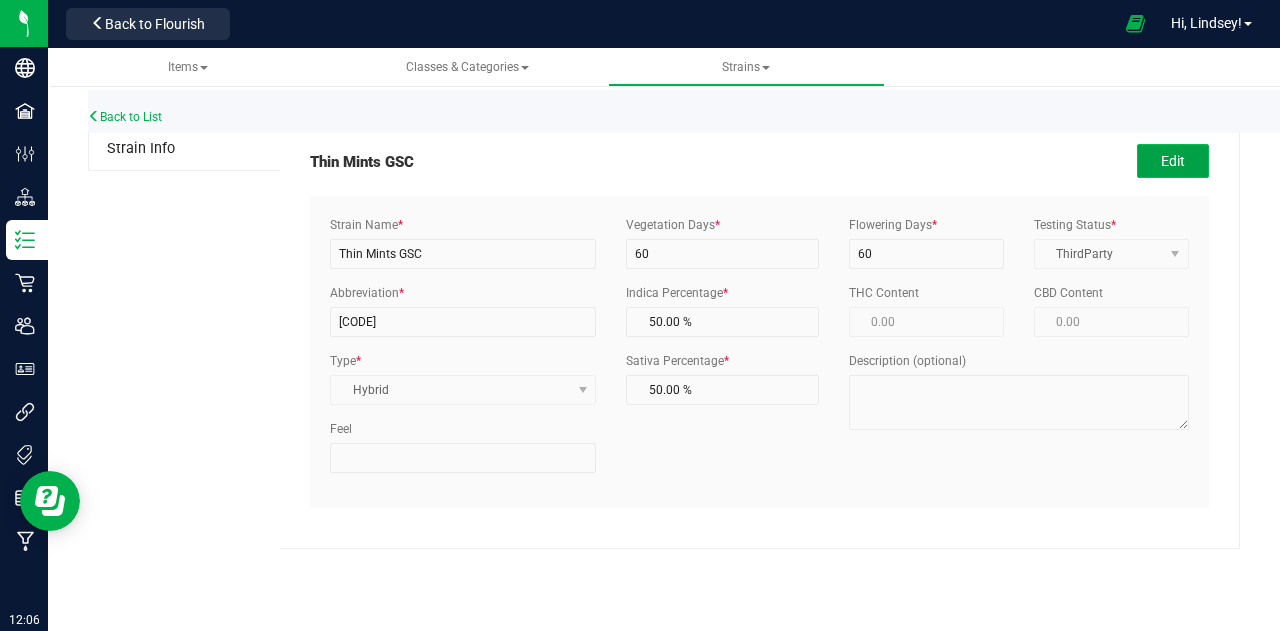 click on "Edit" at bounding box center (1173, 161) 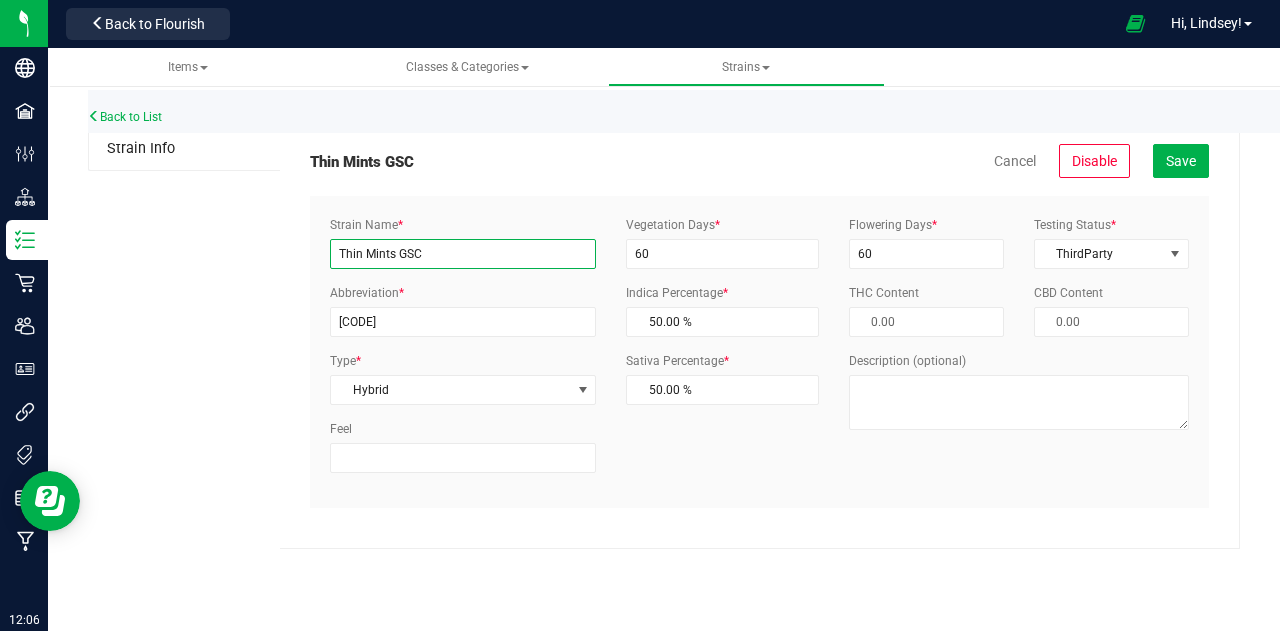 click on "Thin Mints GSC" at bounding box center [463, 254] 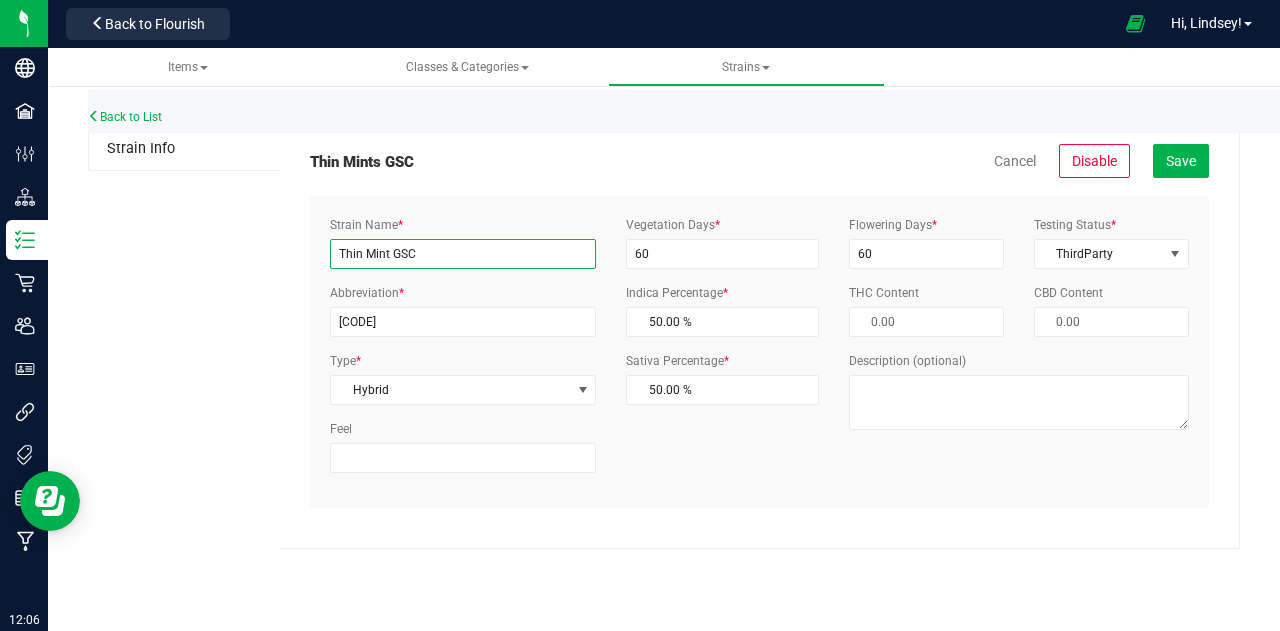 type on "Thin Mint GSC" 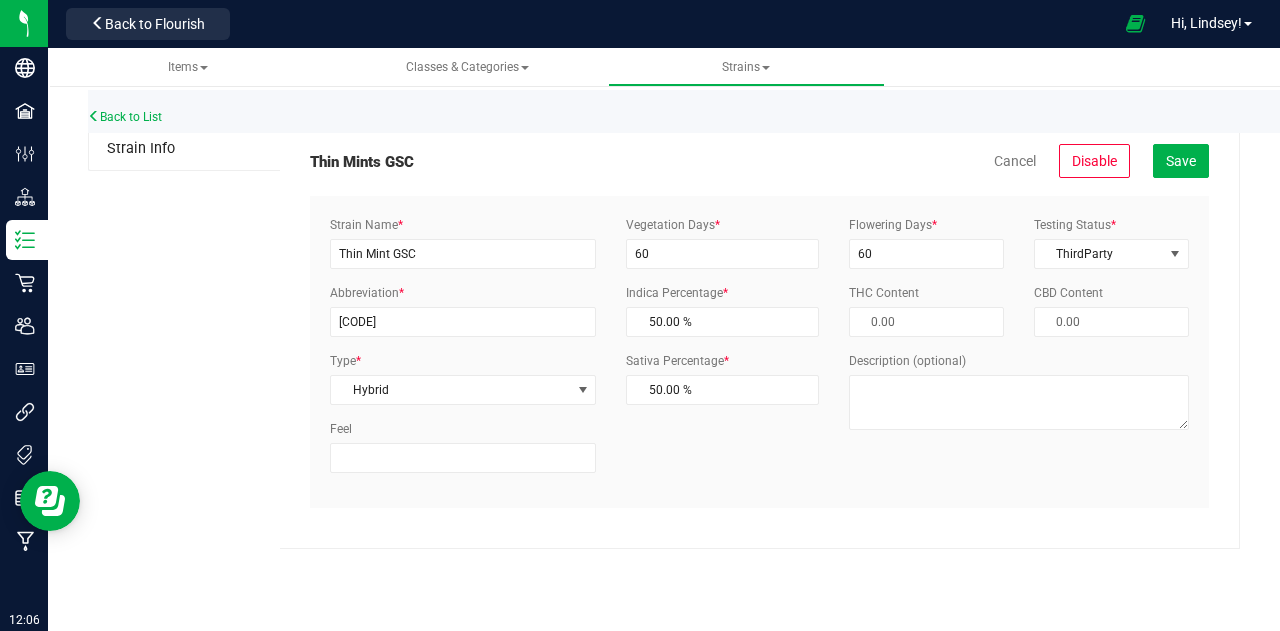 click on "Thin Mint GSC
Cancel
Disable
Save
Strain Name
*
Thin Mint GSC
Abbreviation
*
THMI
Type
*
Hybrid Select Indica Sativa Hybrid CBD THC Hybrid - Indica Hybrid - Sativa
Feel
* 60 * *" at bounding box center [760, 338] 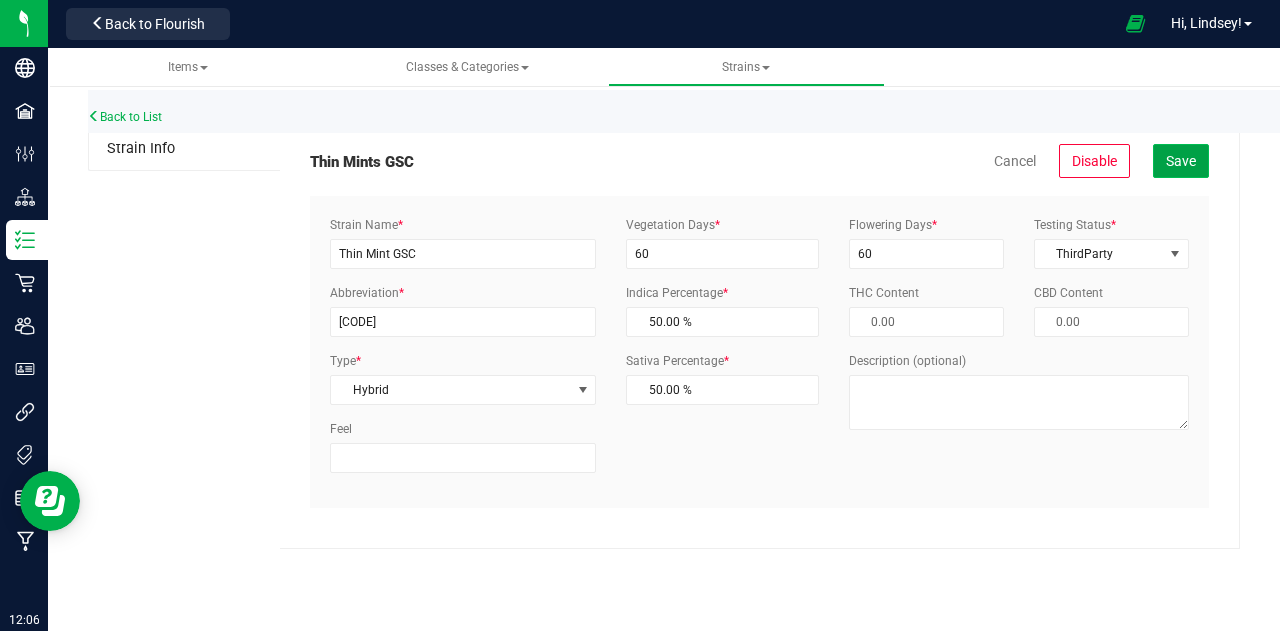 click on "Save" at bounding box center [1181, 161] 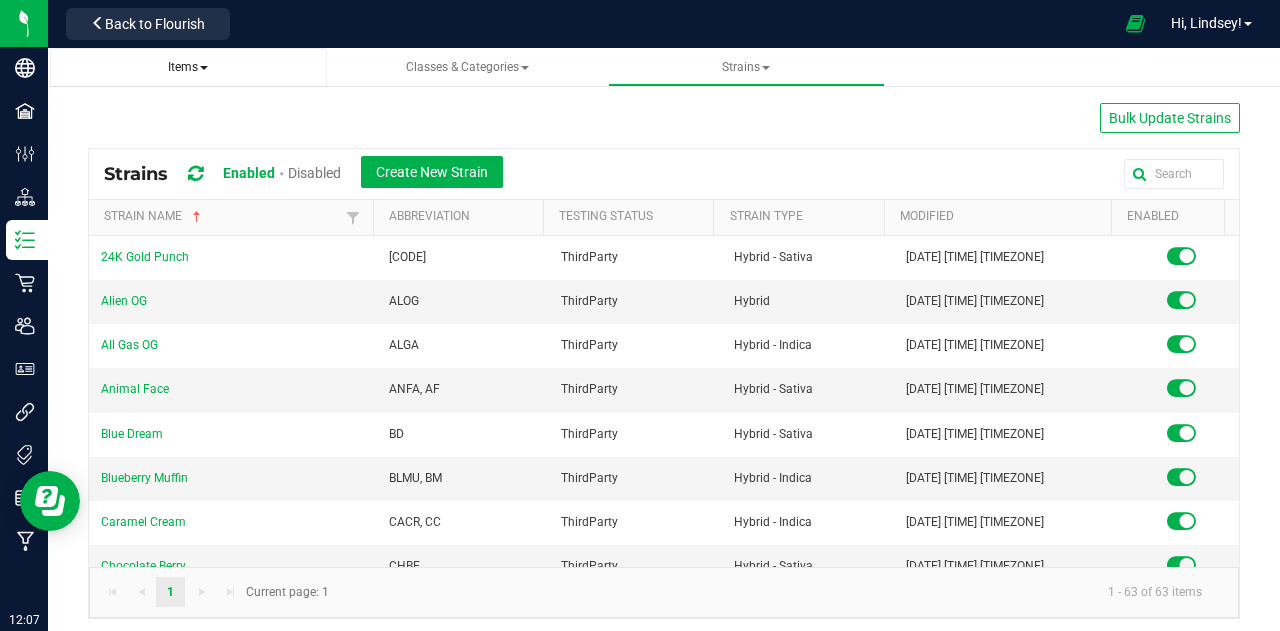 click on "Items" at bounding box center [188, 67] 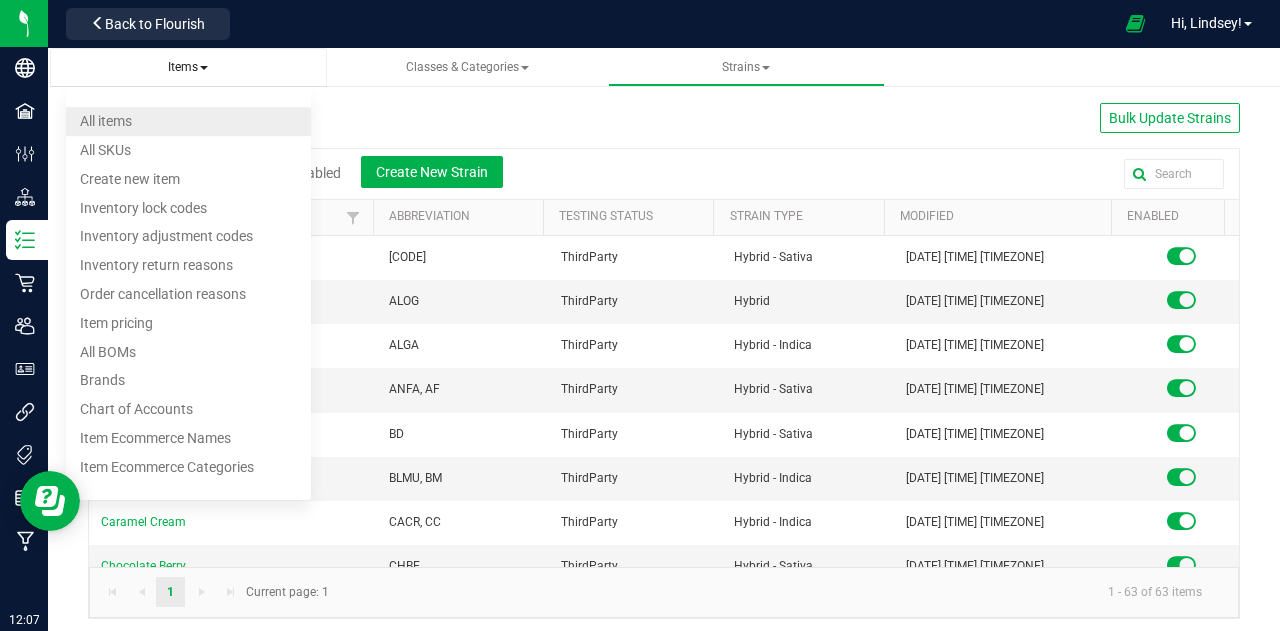 click on "All items" at bounding box center (188, 121) 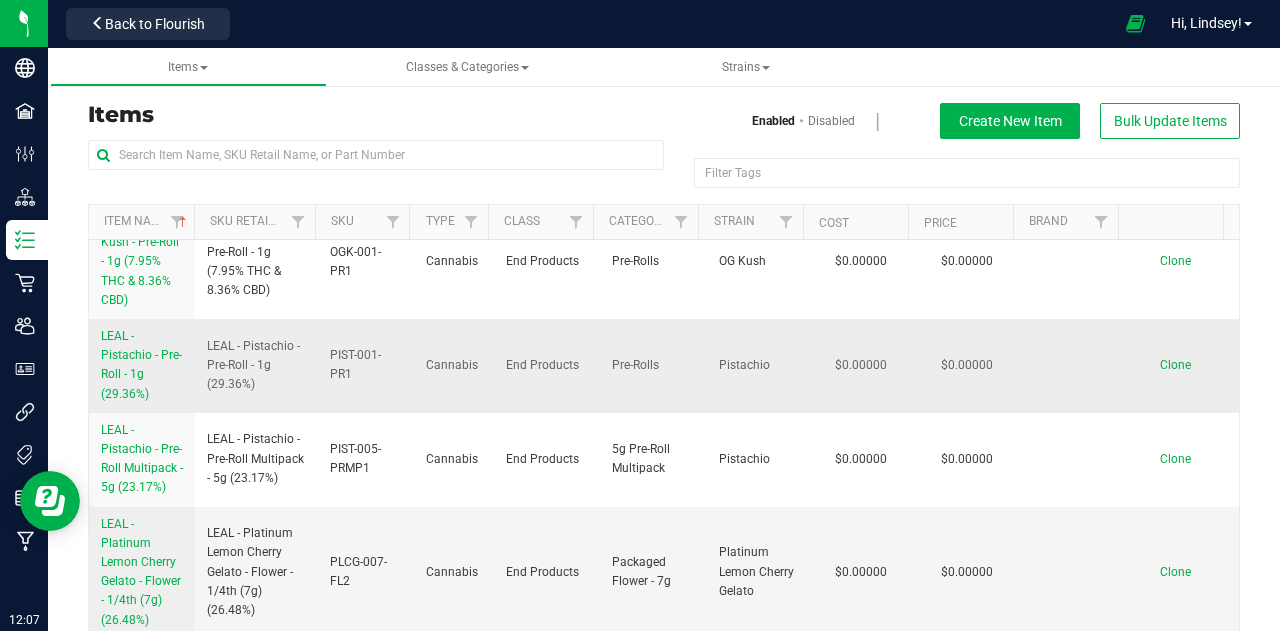scroll, scrollTop: 8006, scrollLeft: 0, axis: vertical 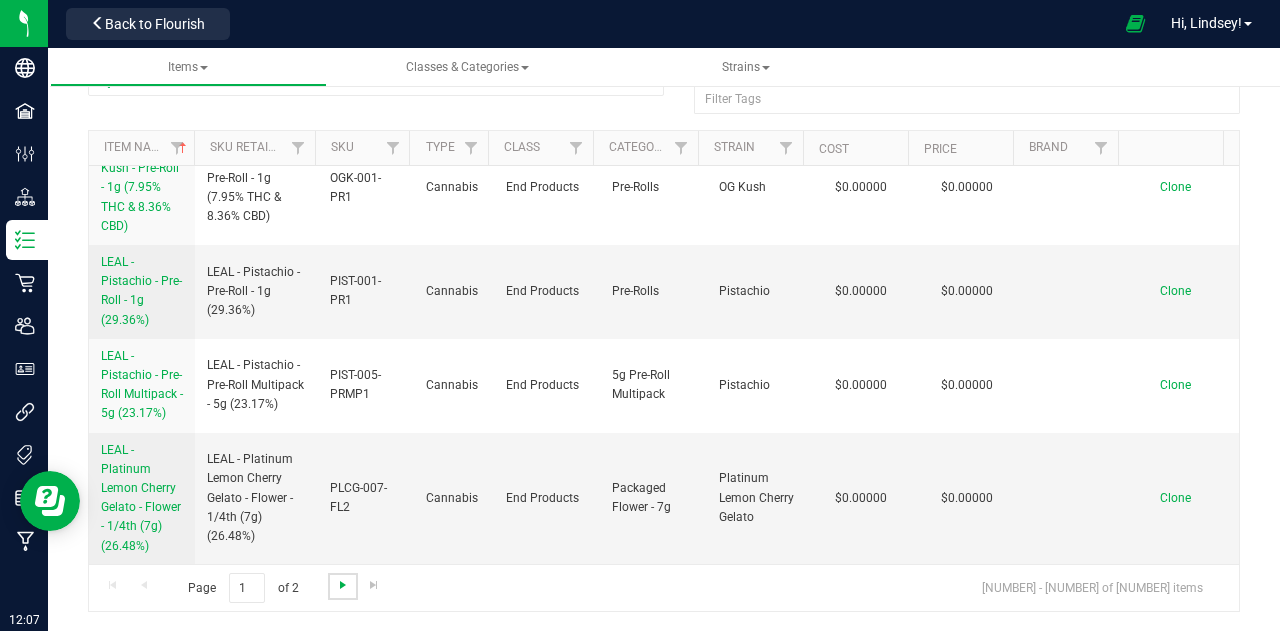 click at bounding box center [343, 585] 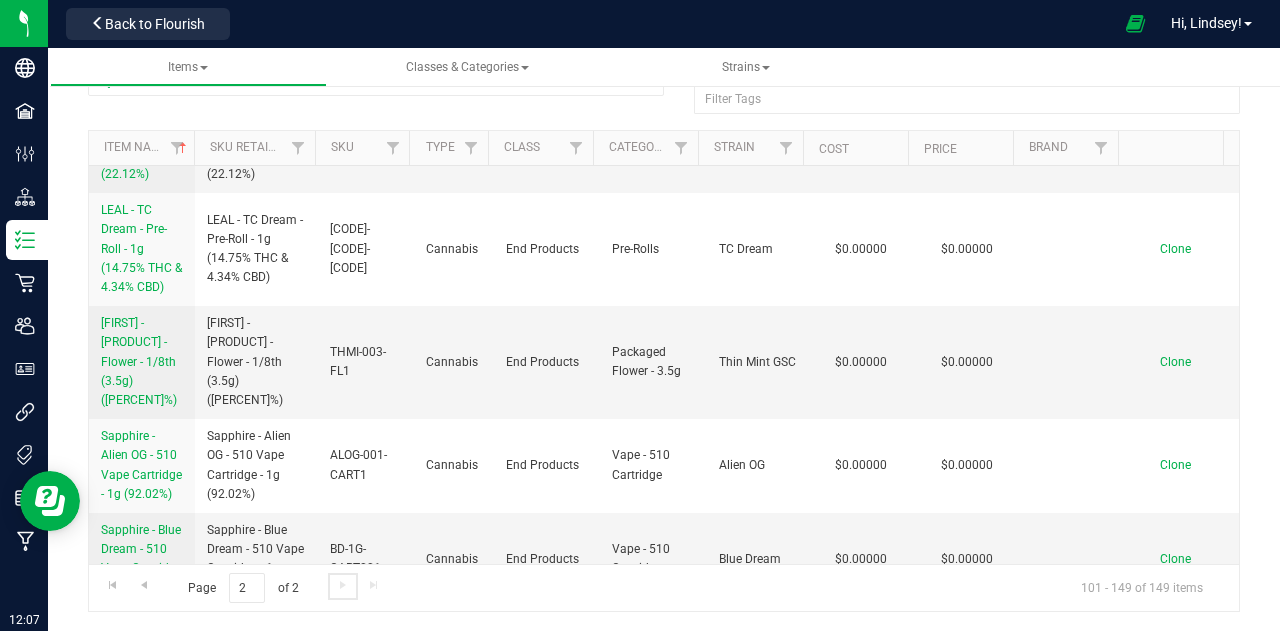 scroll, scrollTop: 2800, scrollLeft: 0, axis: vertical 